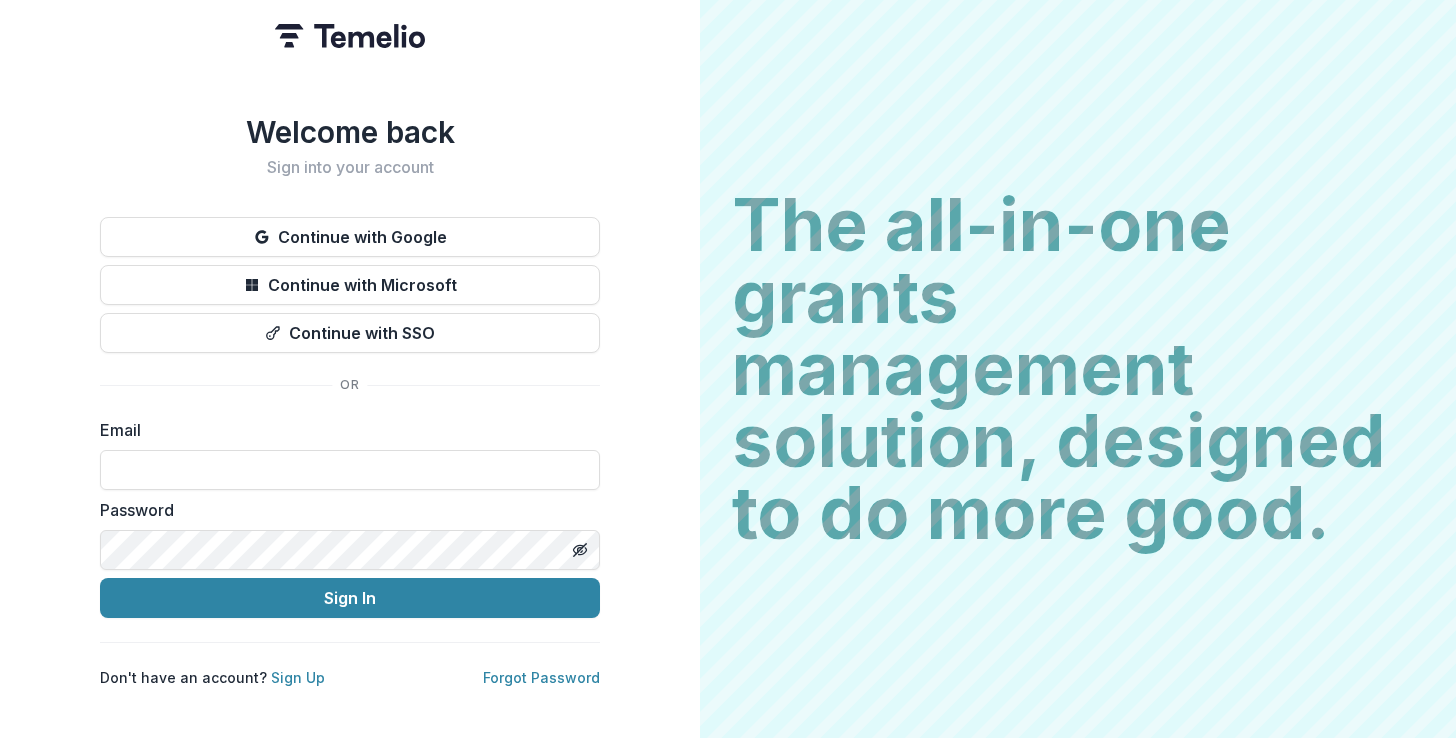scroll, scrollTop: 0, scrollLeft: 0, axis: both 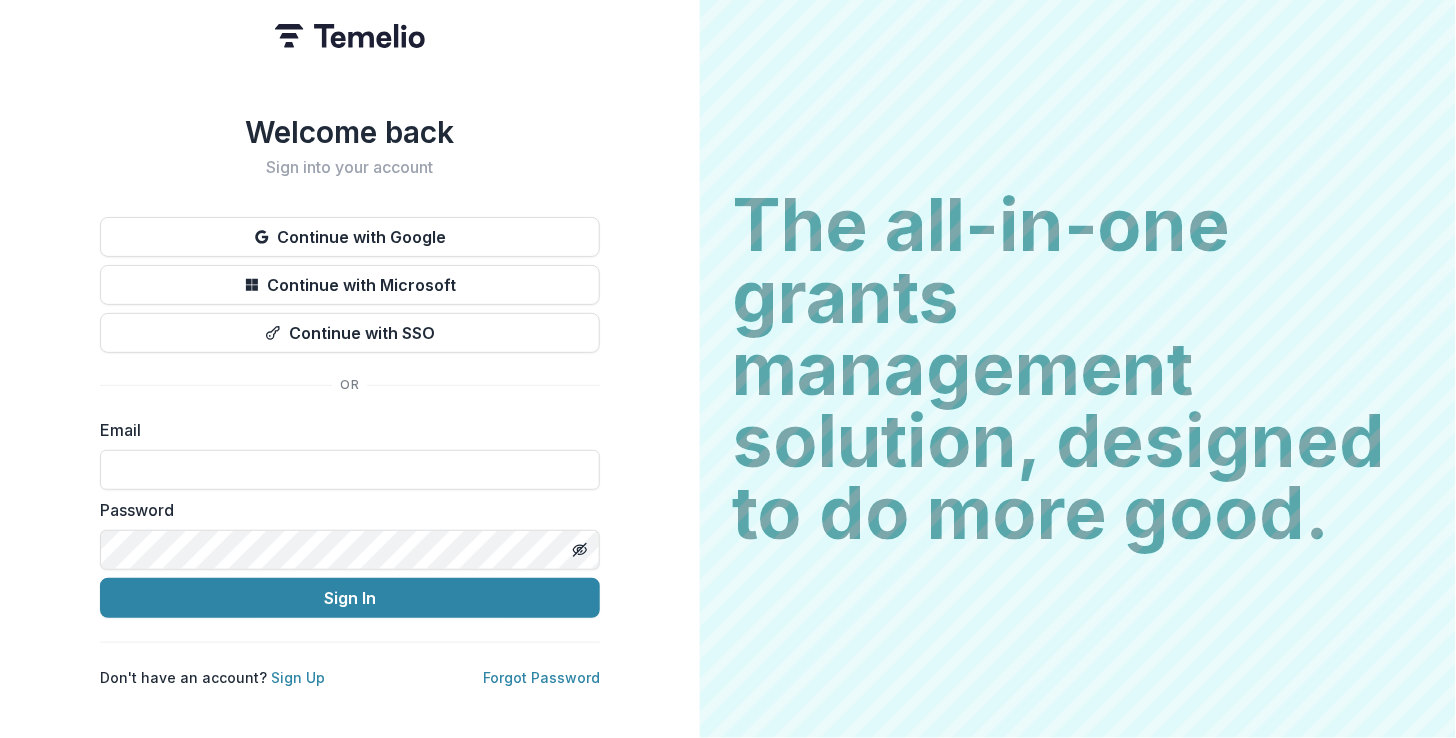 click on "Email" at bounding box center [350, 454] 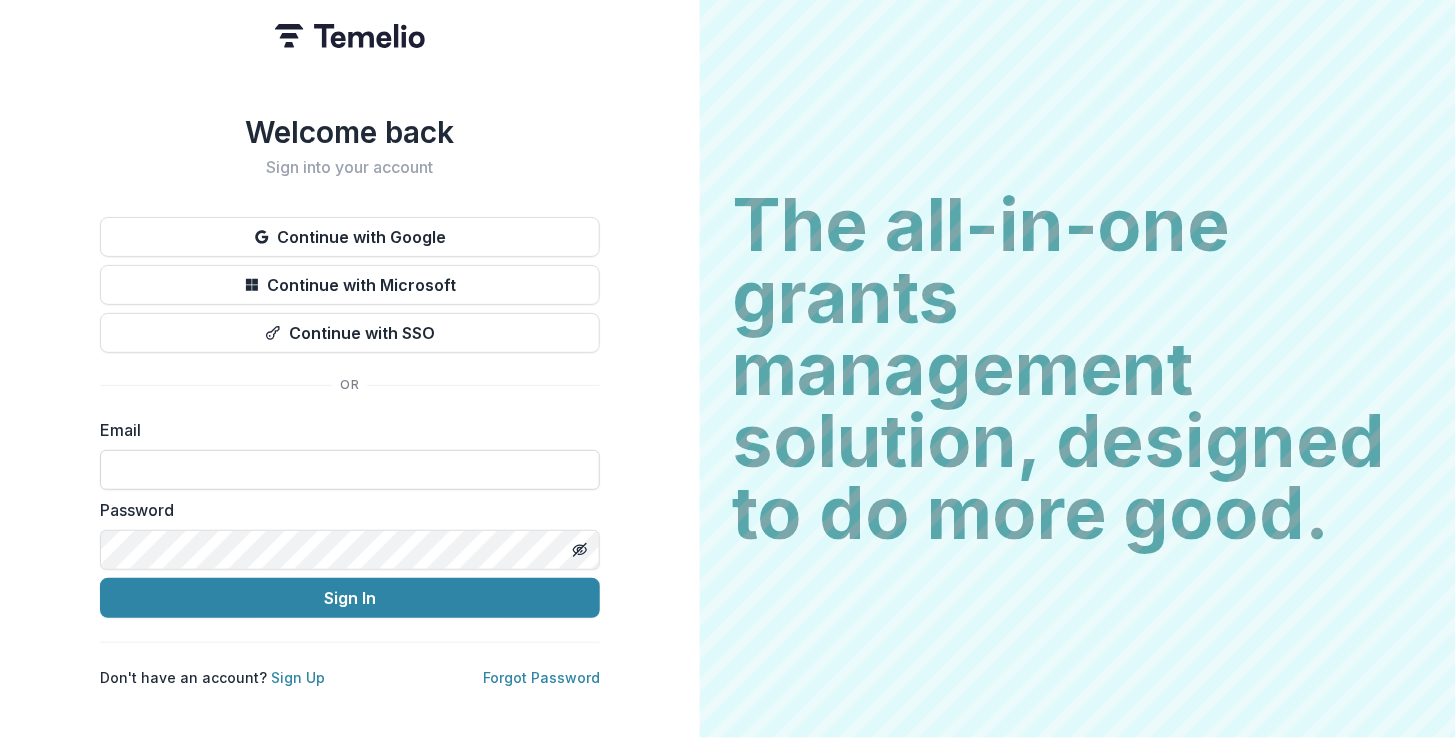 click at bounding box center (350, 470) 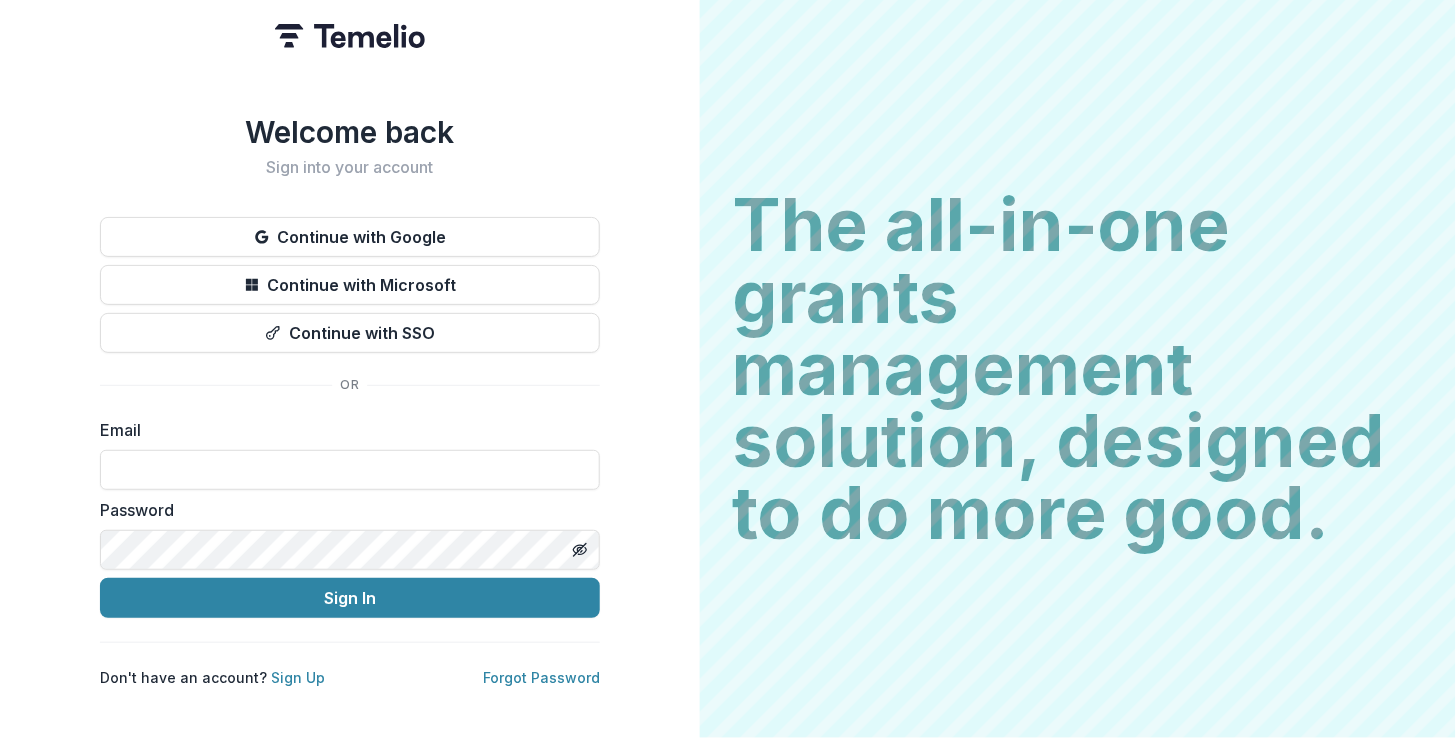 click 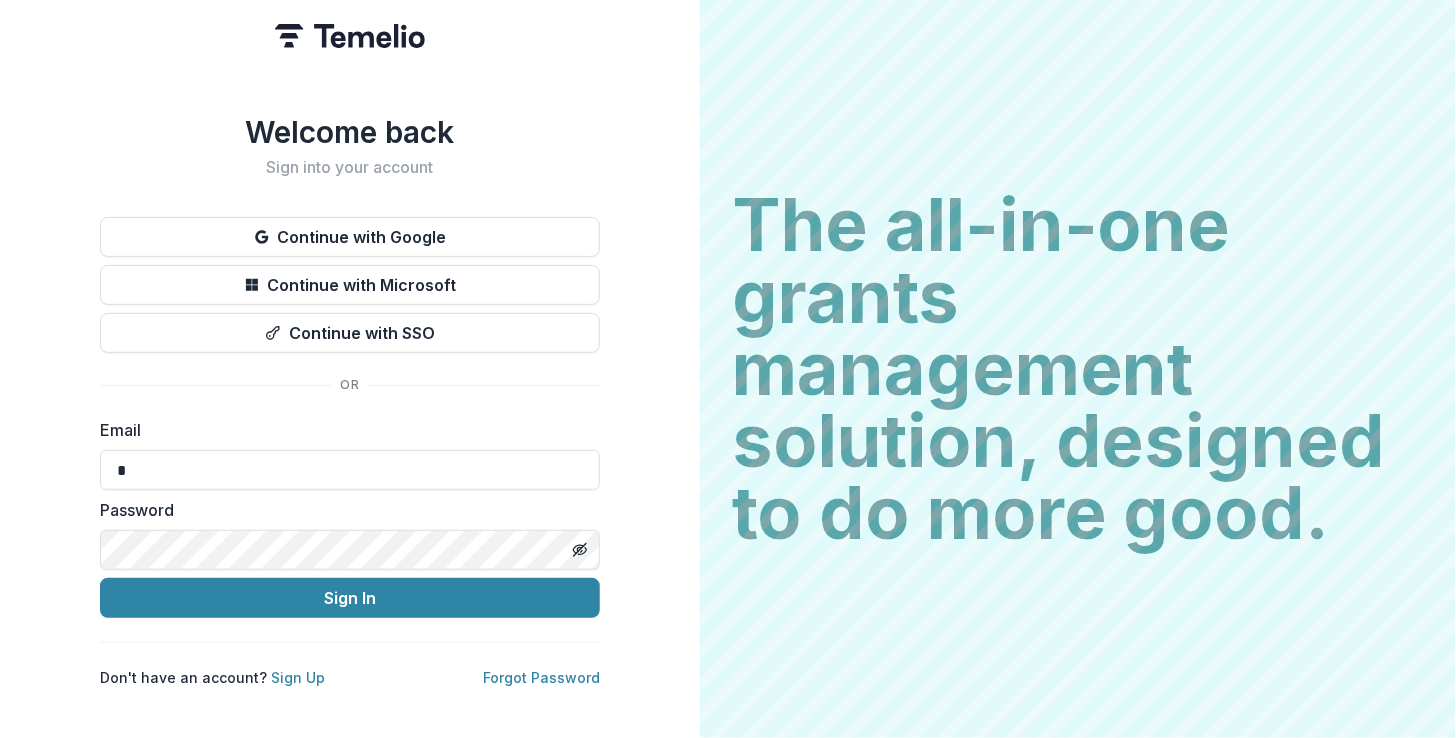 type on "*" 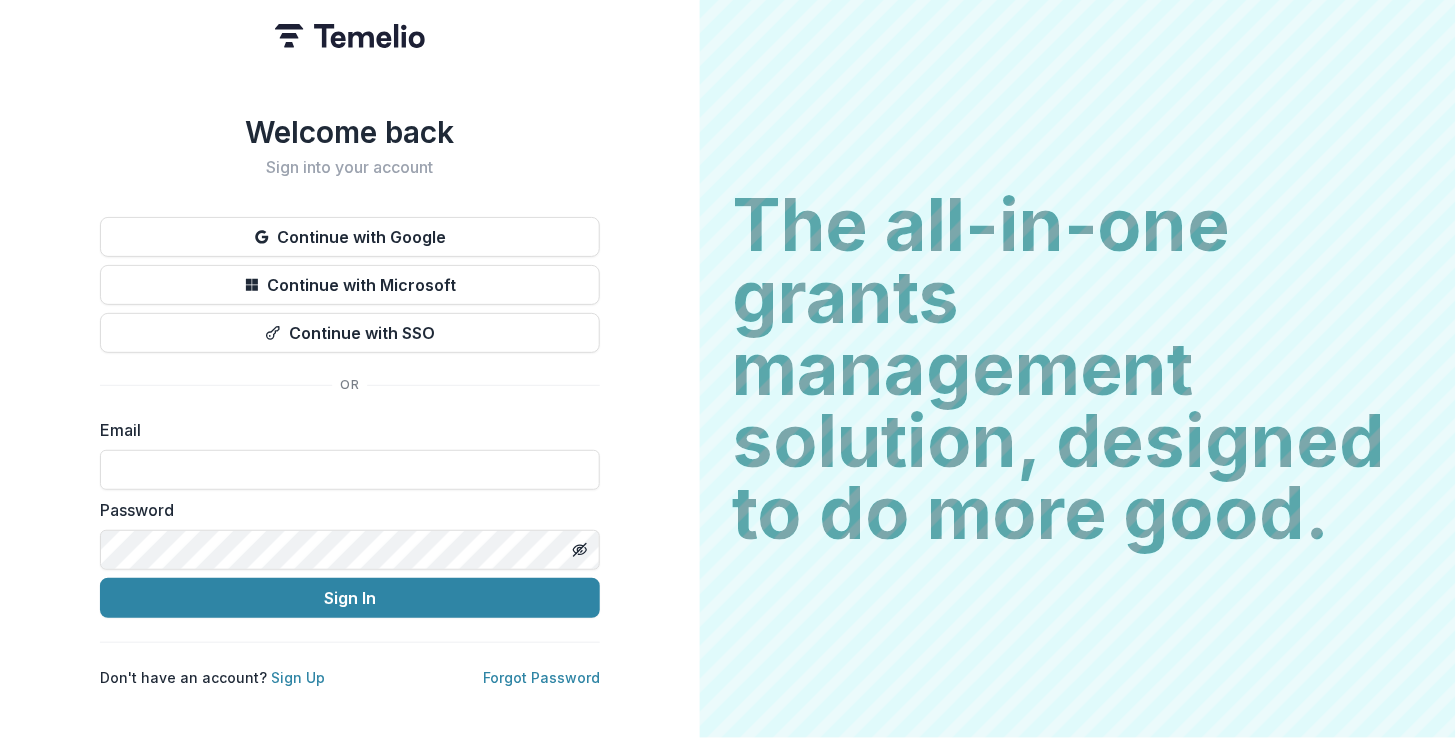 click 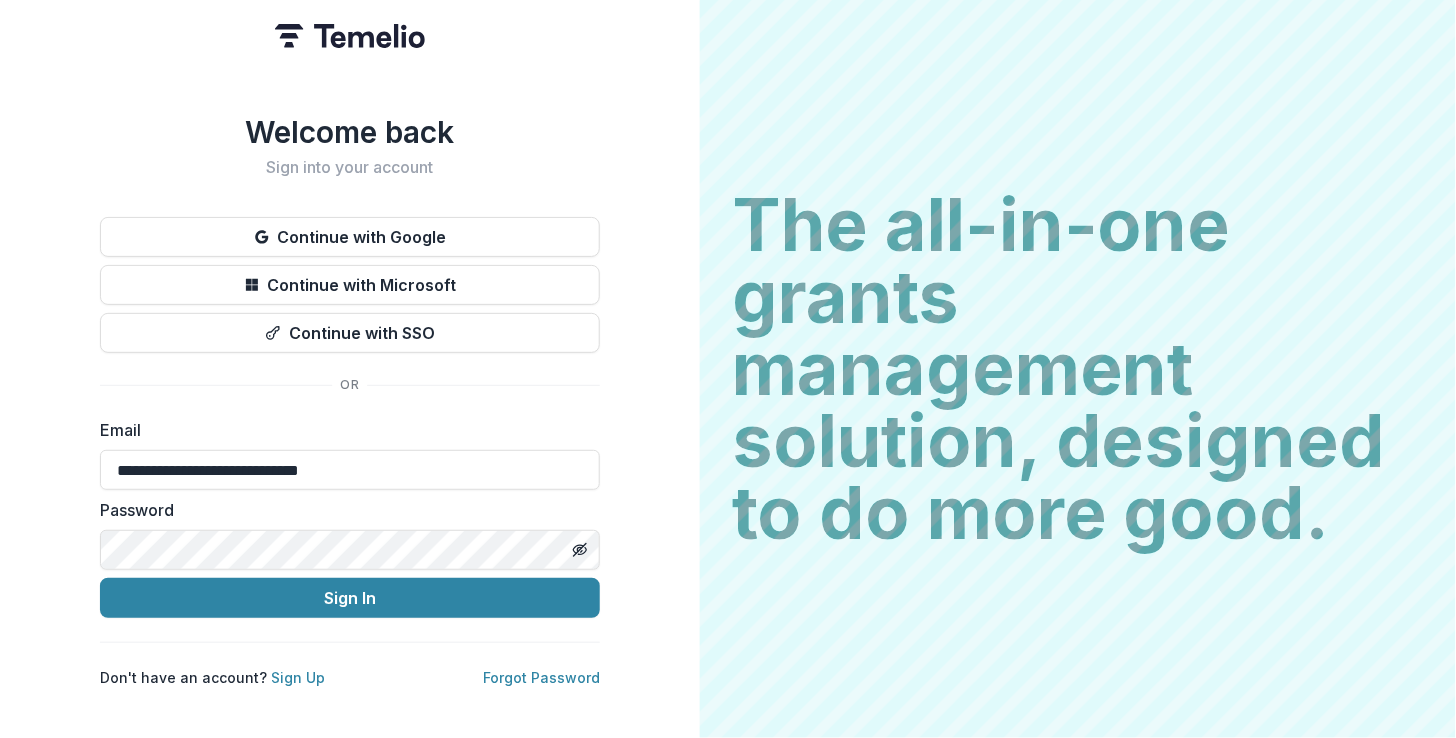 type on "**********" 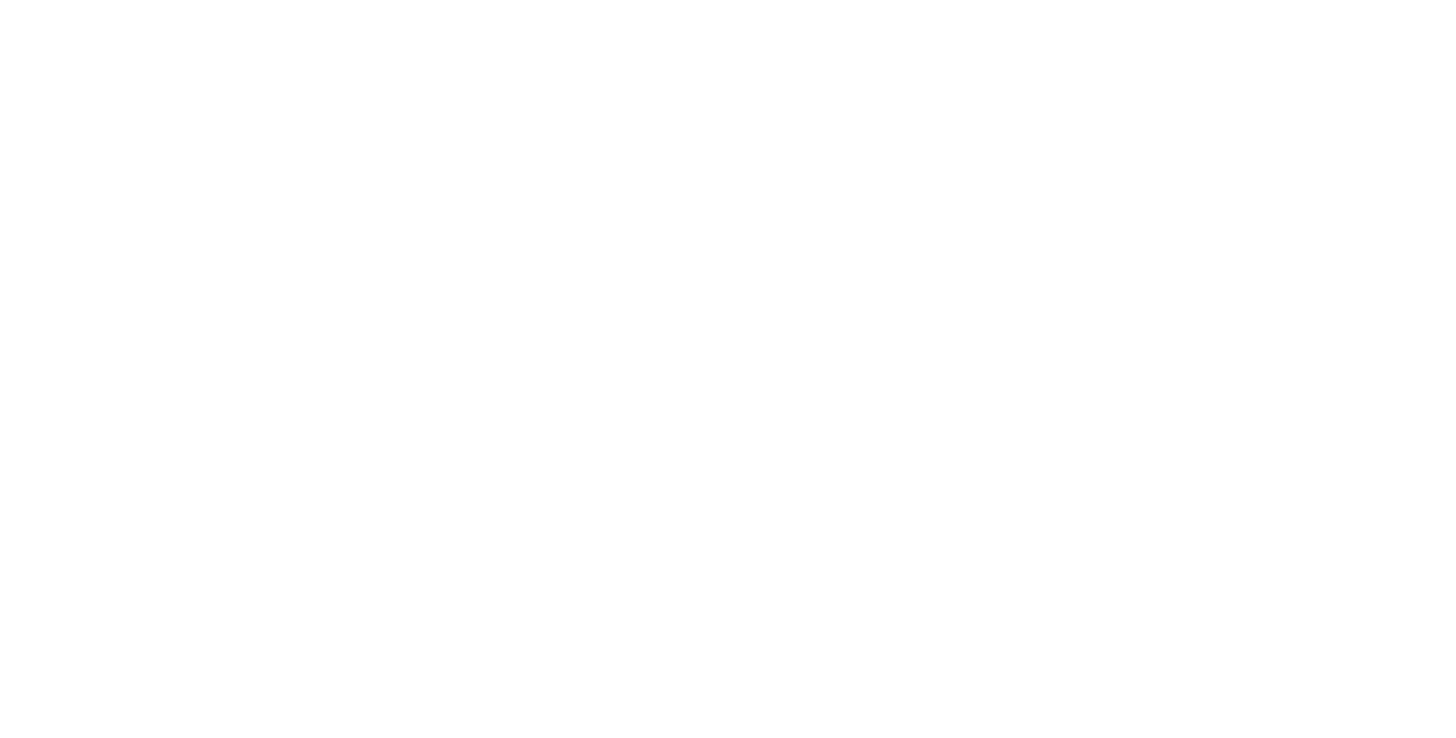 scroll, scrollTop: 0, scrollLeft: 0, axis: both 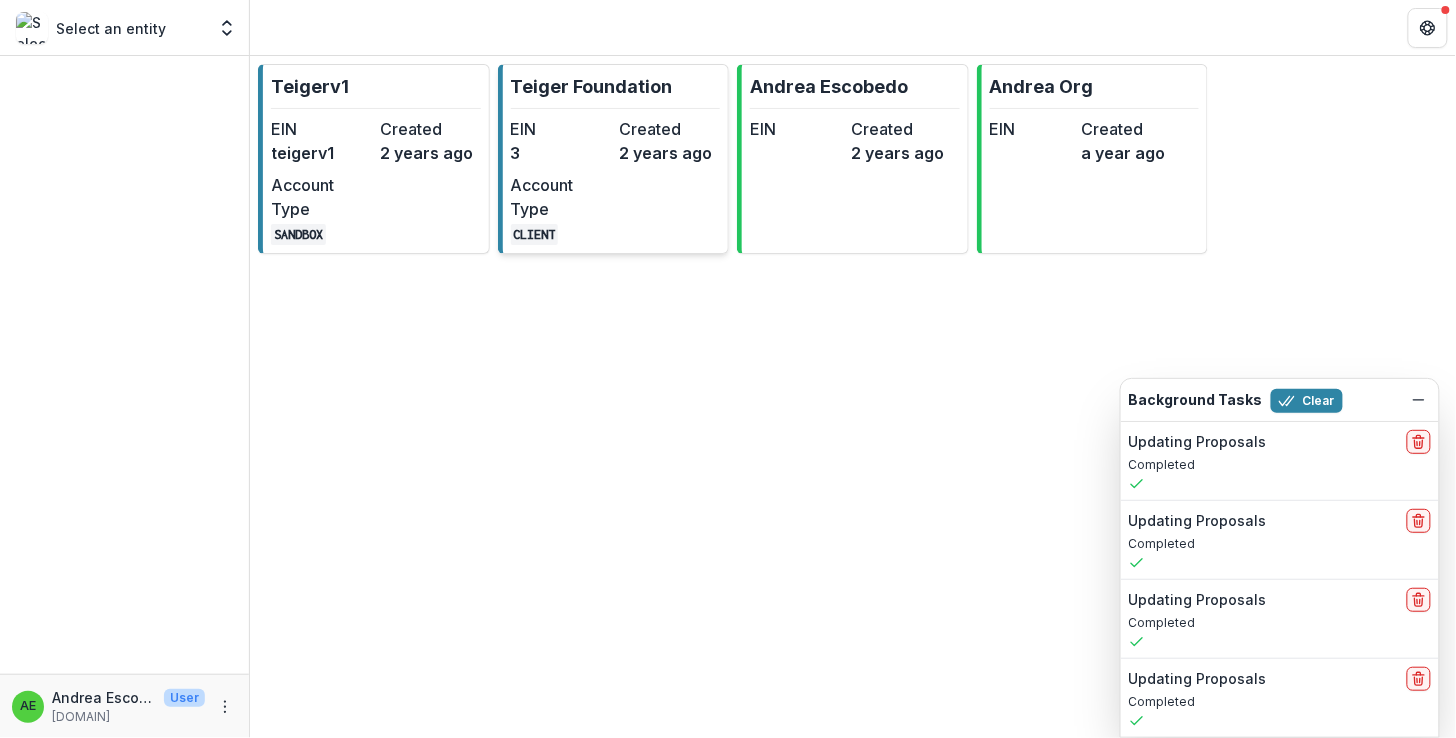click on "EIN" at bounding box center [561, 129] 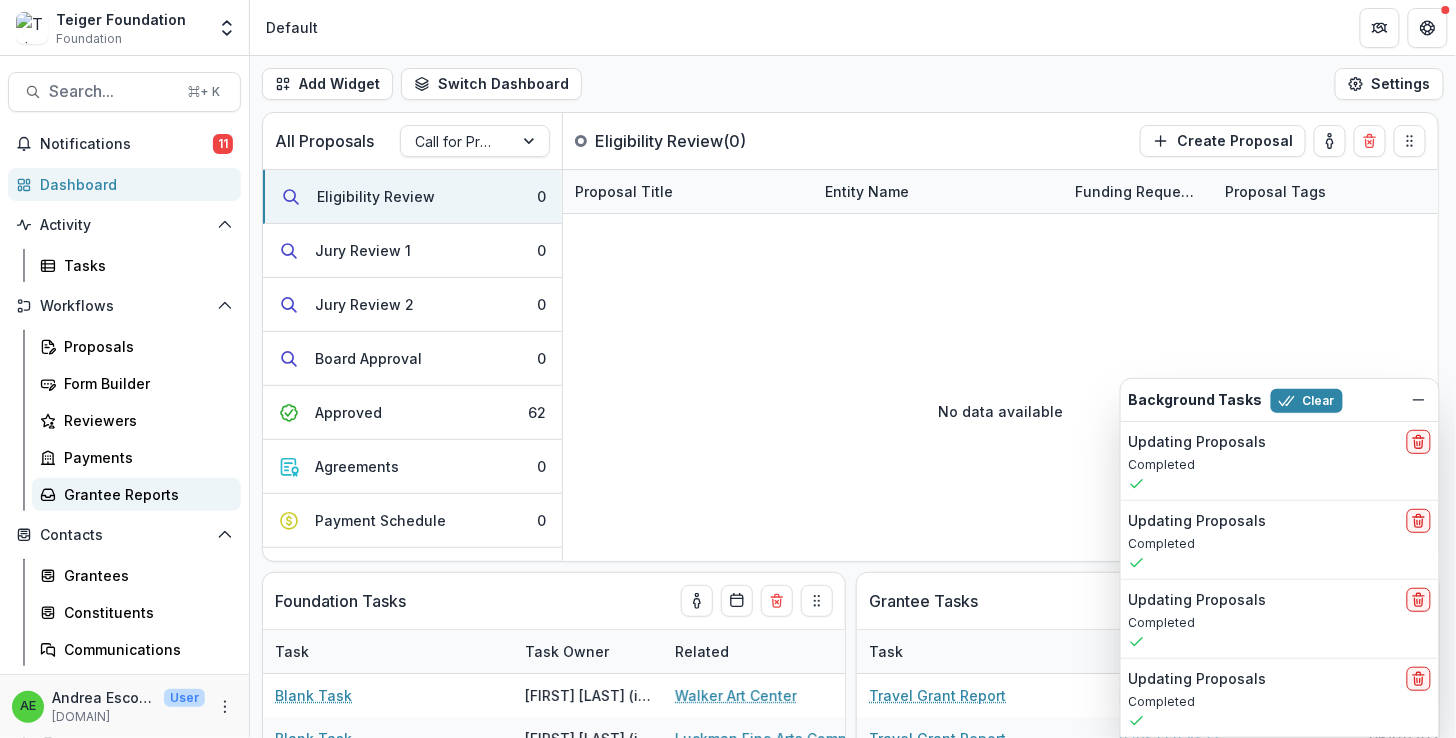 click on "Grantee Reports" at bounding box center [144, 494] 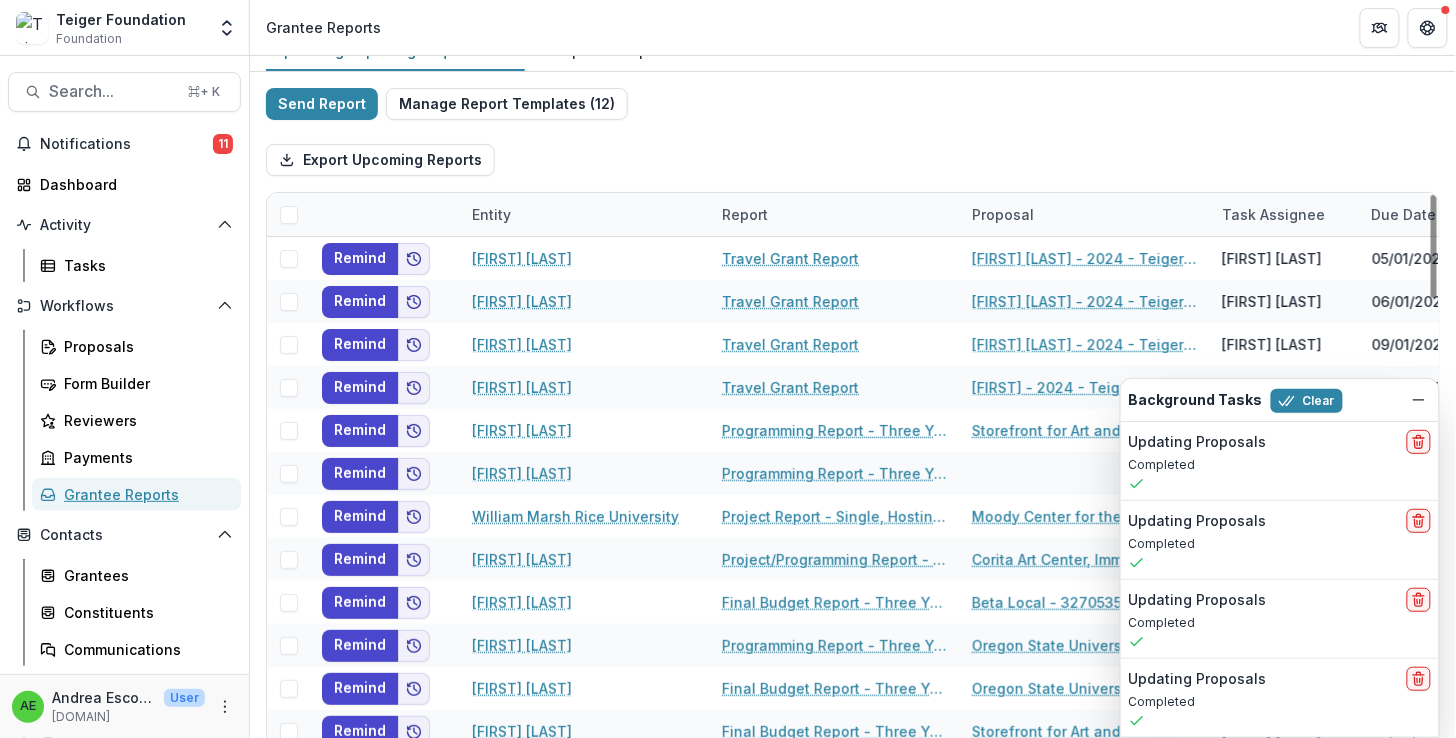 scroll, scrollTop: 25, scrollLeft: 0, axis: vertical 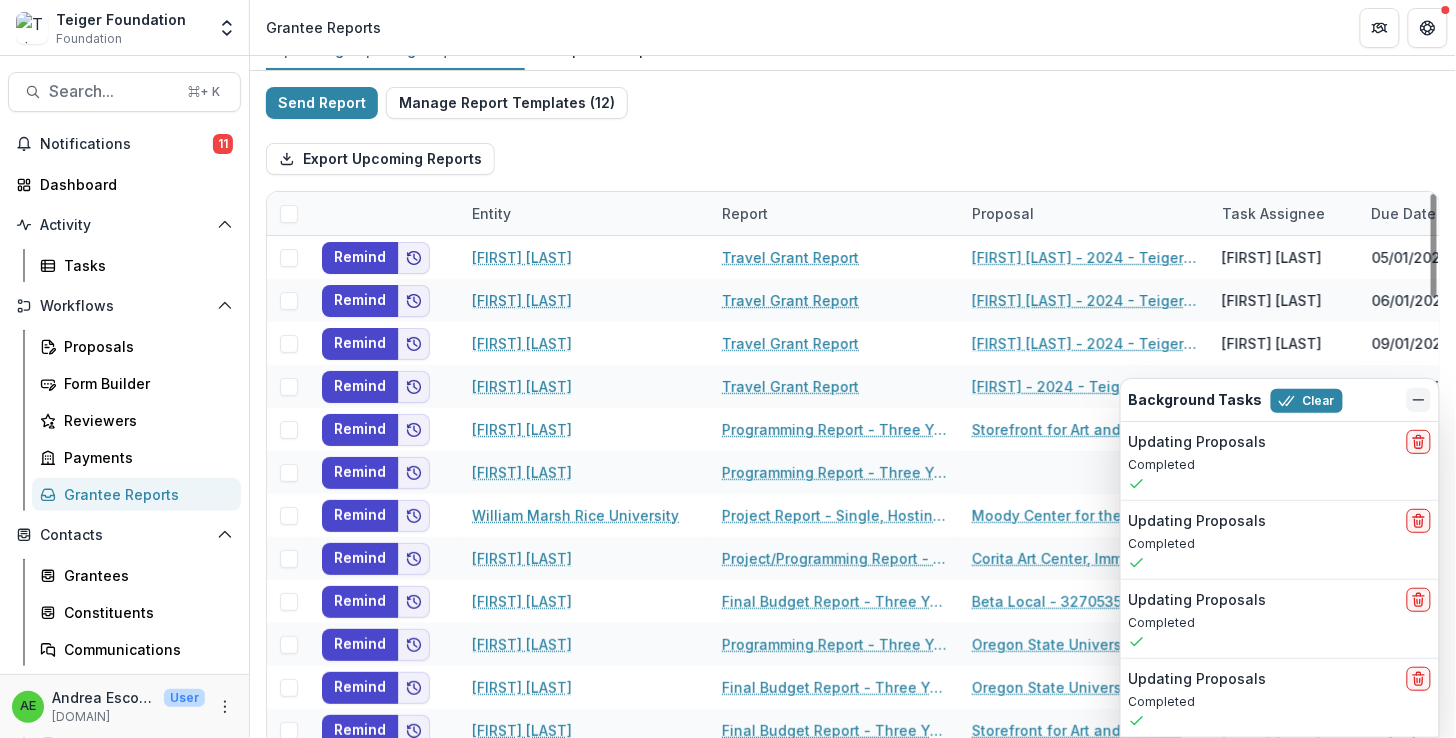 click 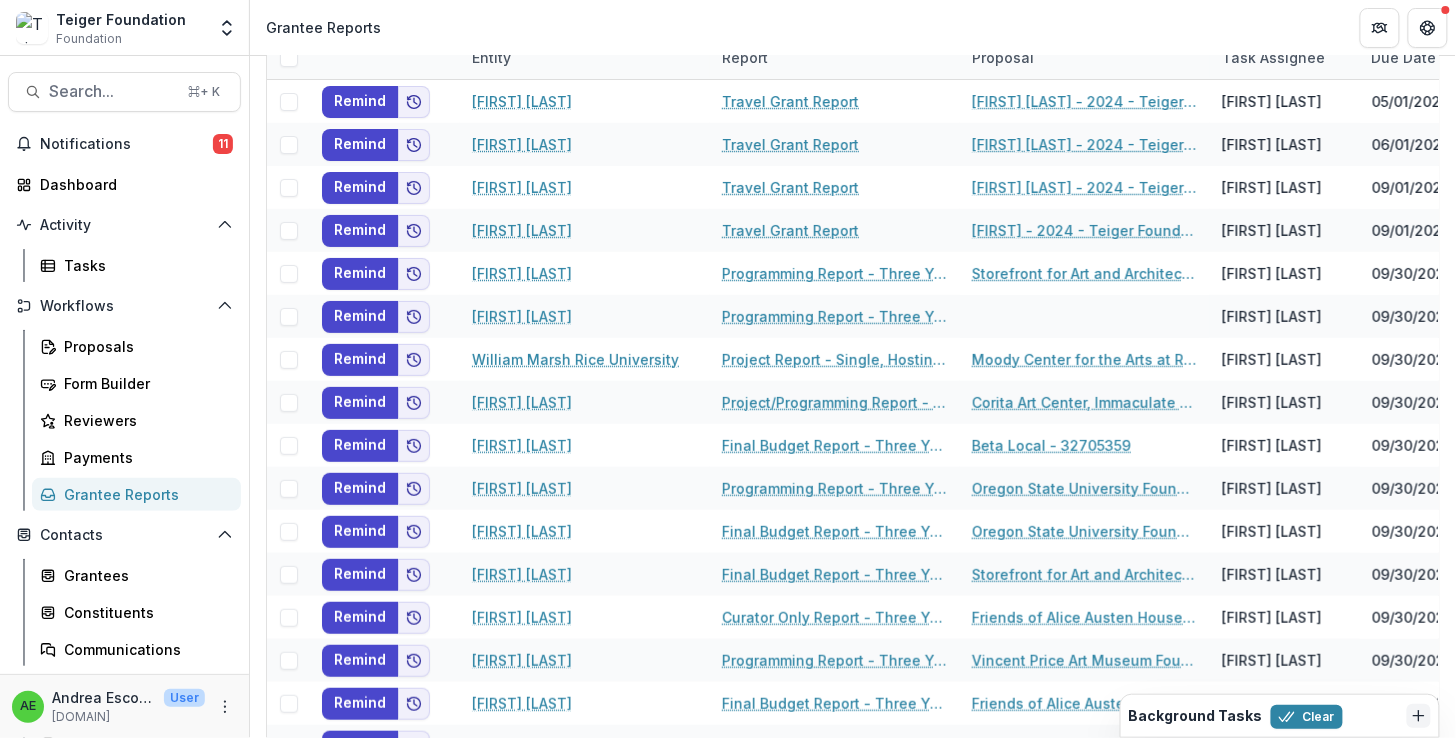 scroll, scrollTop: 228, scrollLeft: 0, axis: vertical 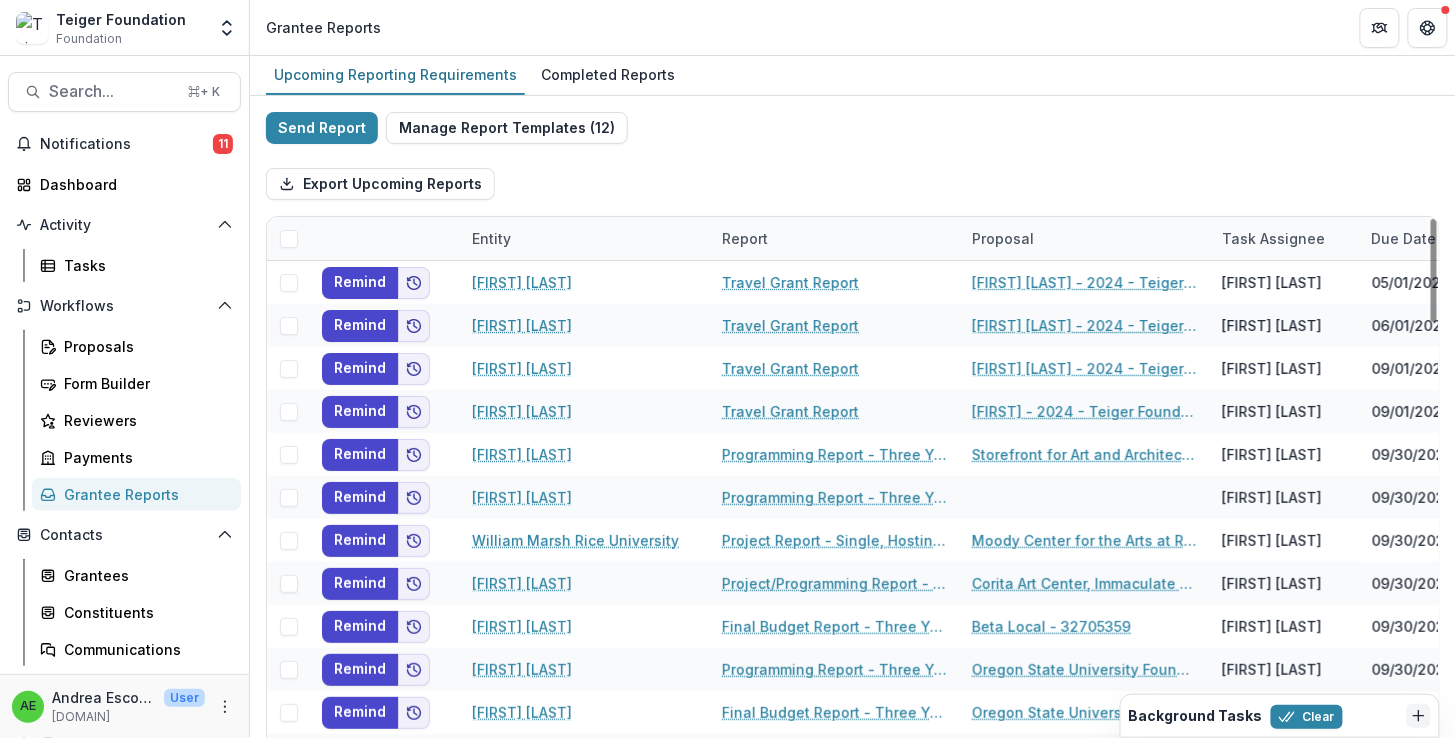 click on "Entity" at bounding box center (585, 238) 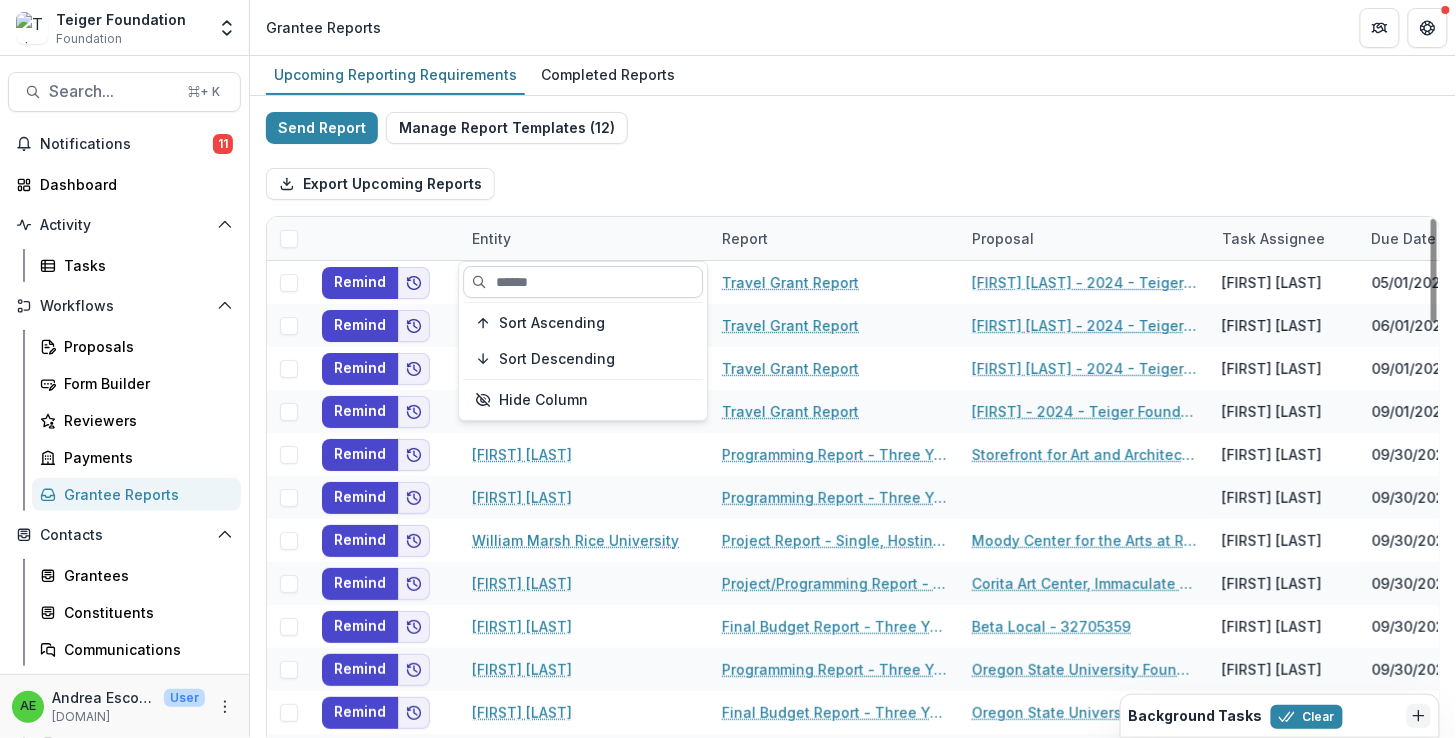 click at bounding box center [583, 282] 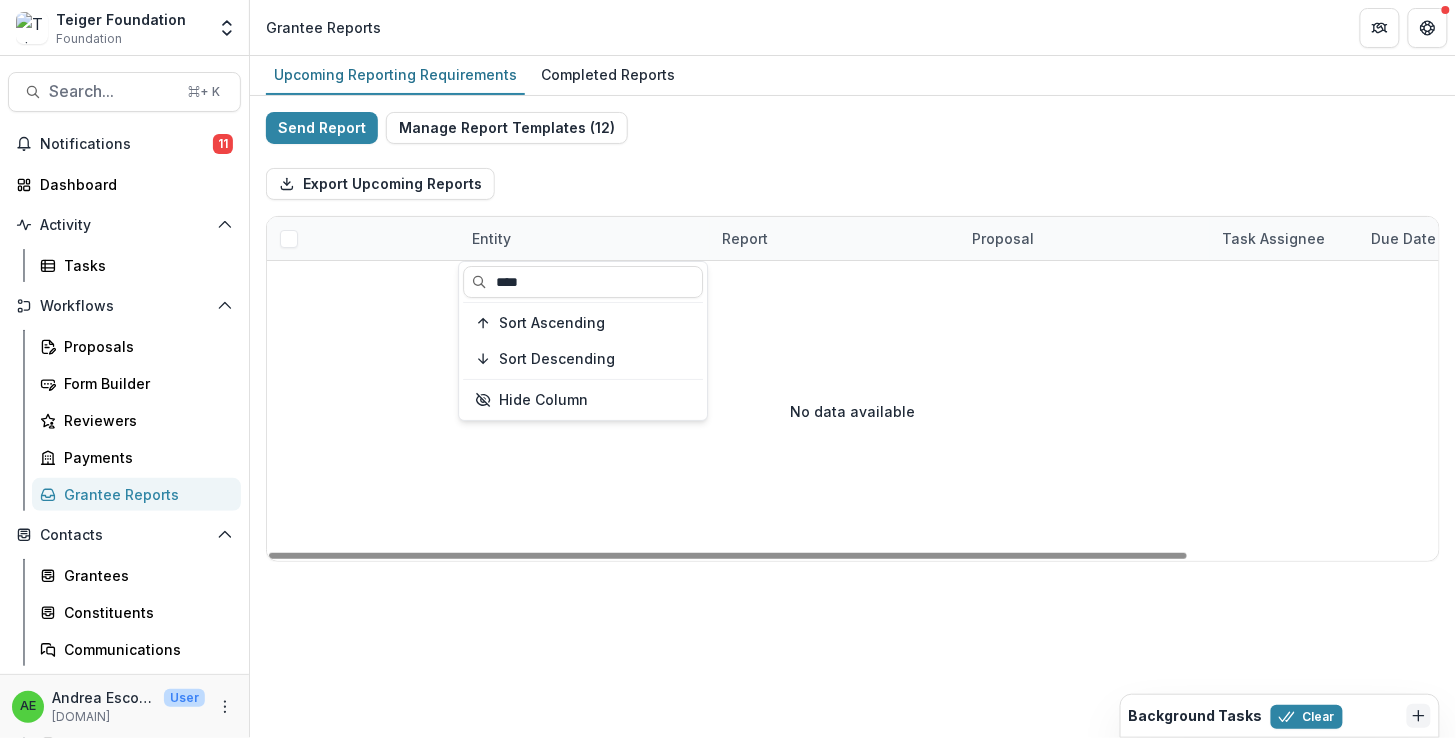 drag, startPoint x: 538, startPoint y: 283, endPoint x: 447, endPoint y: 279, distance: 91.08787 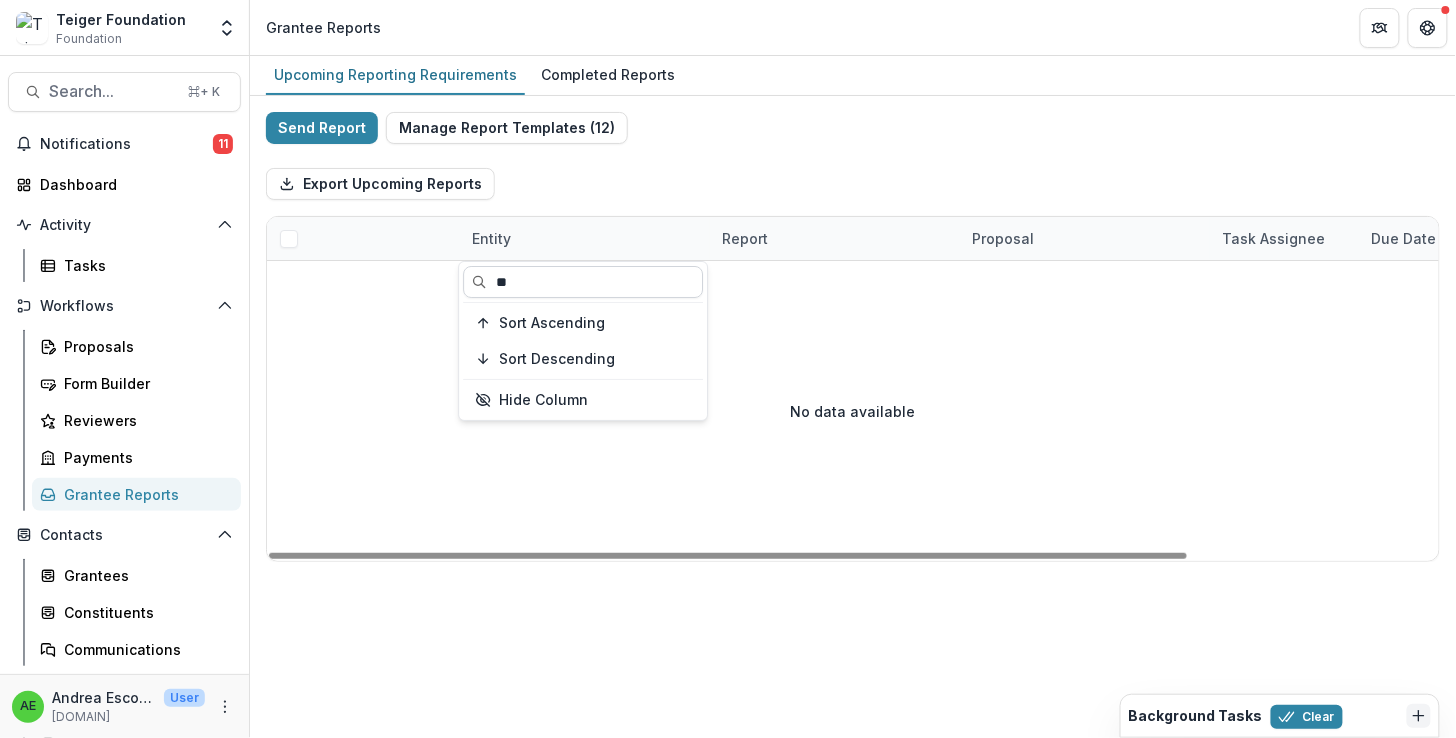 type on "*" 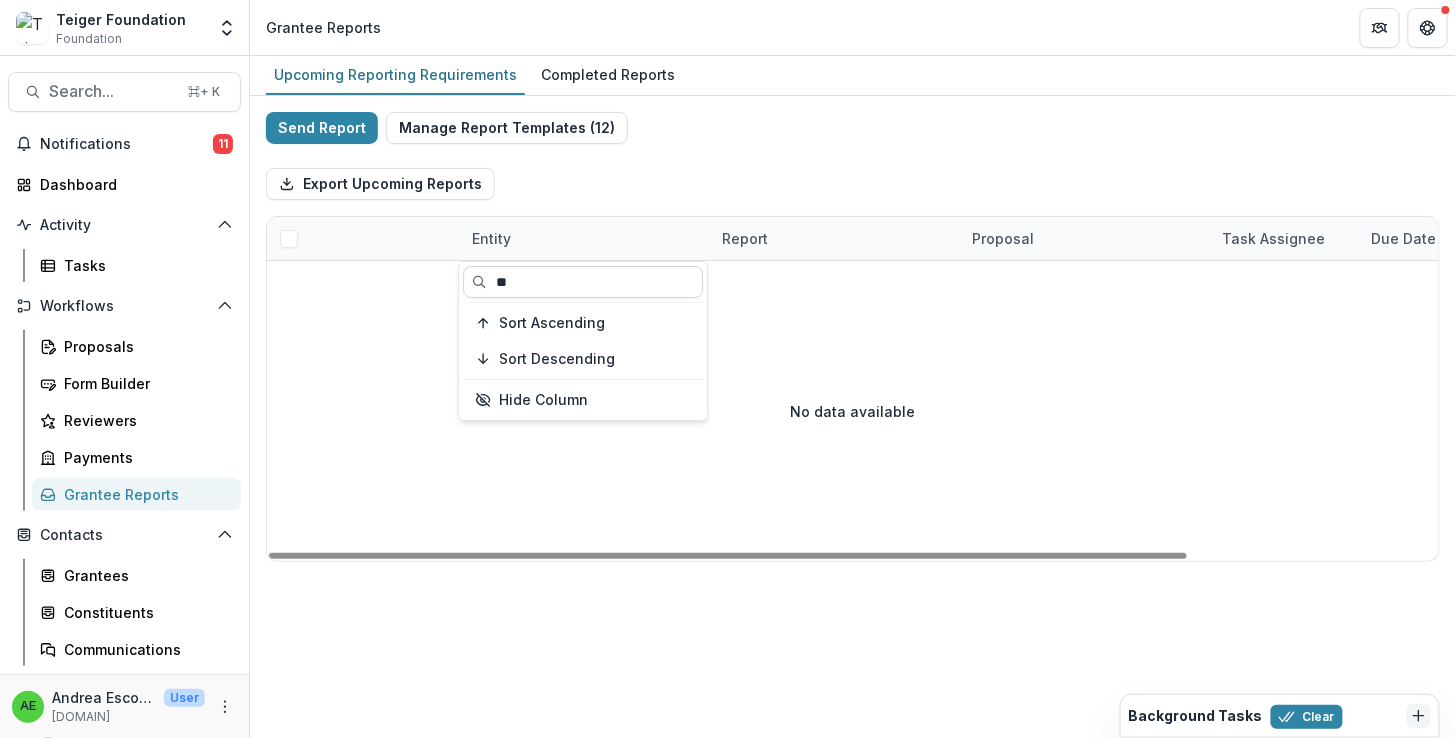type on "*" 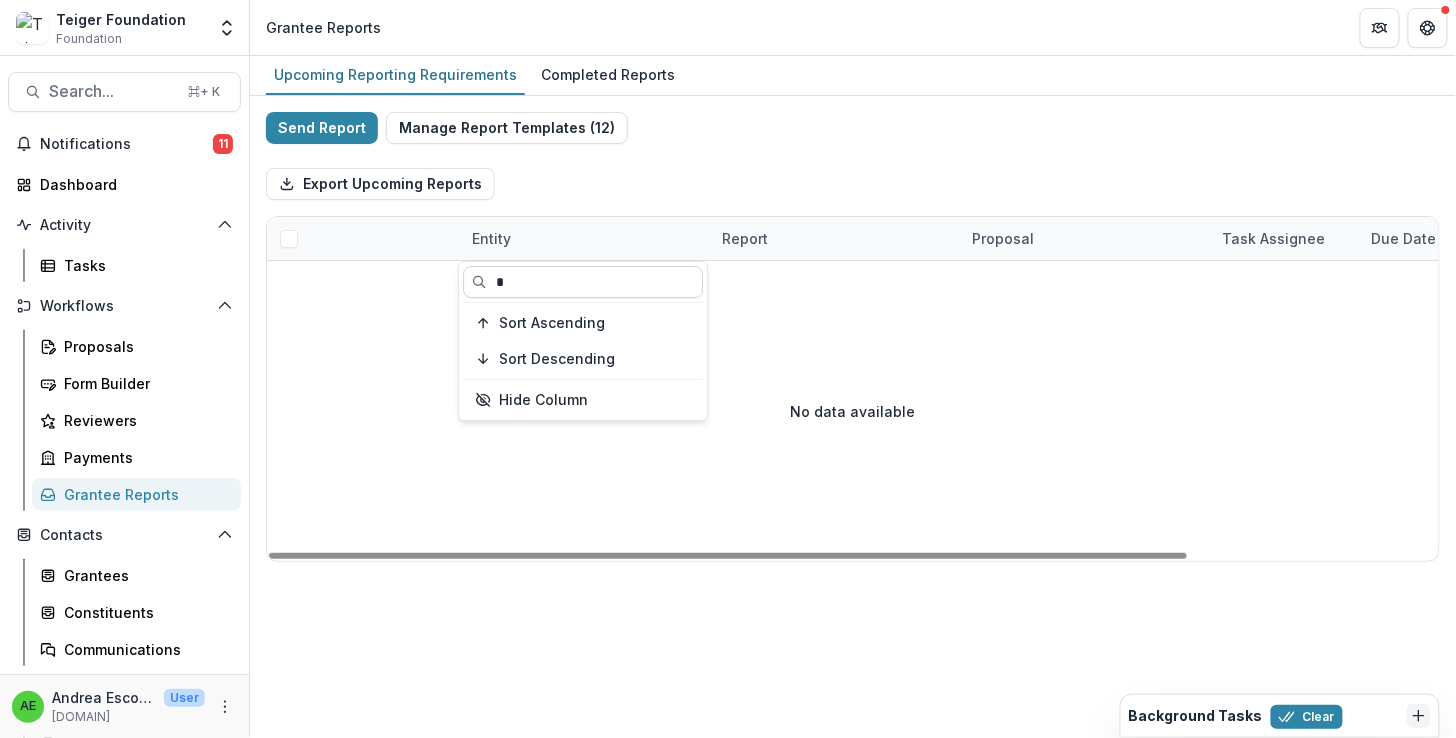 type 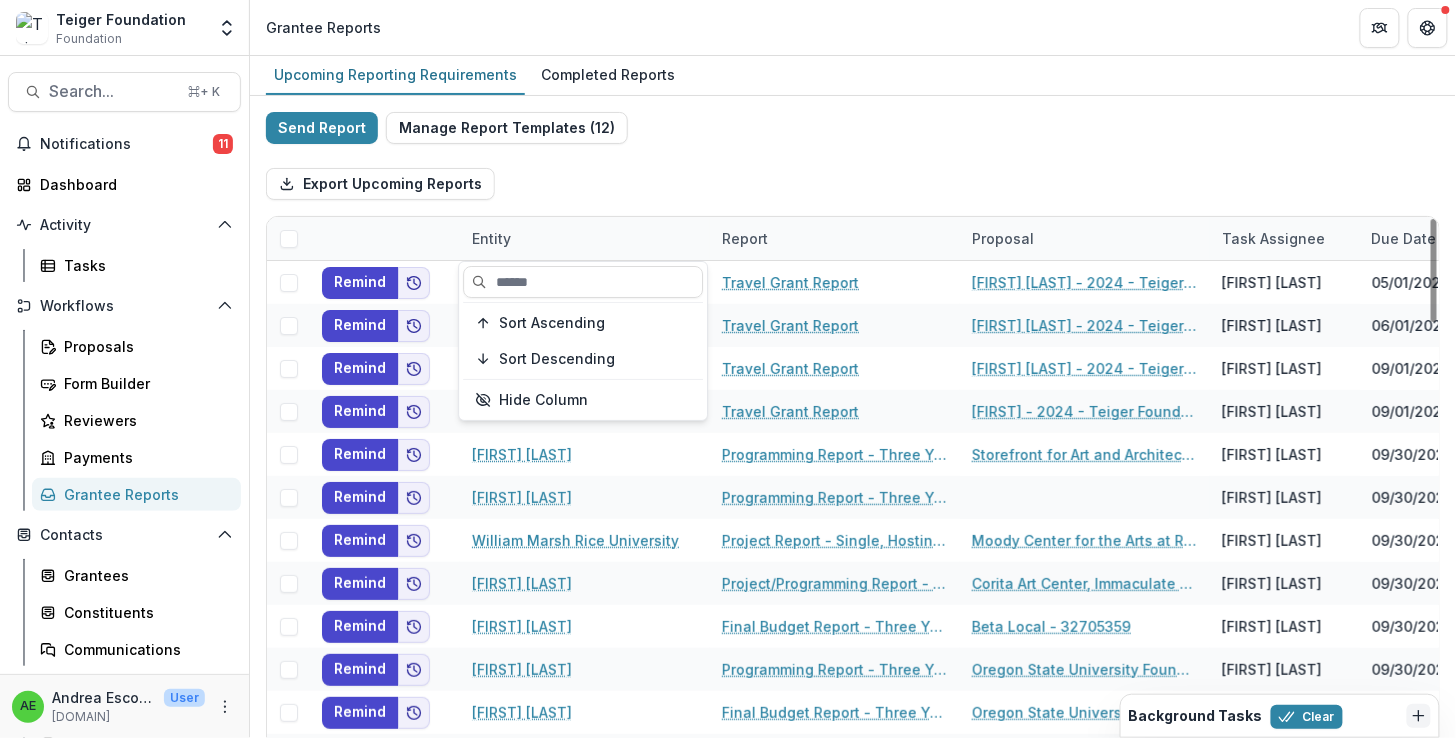 click on "Export Upcoming Reports" at bounding box center [853, 184] 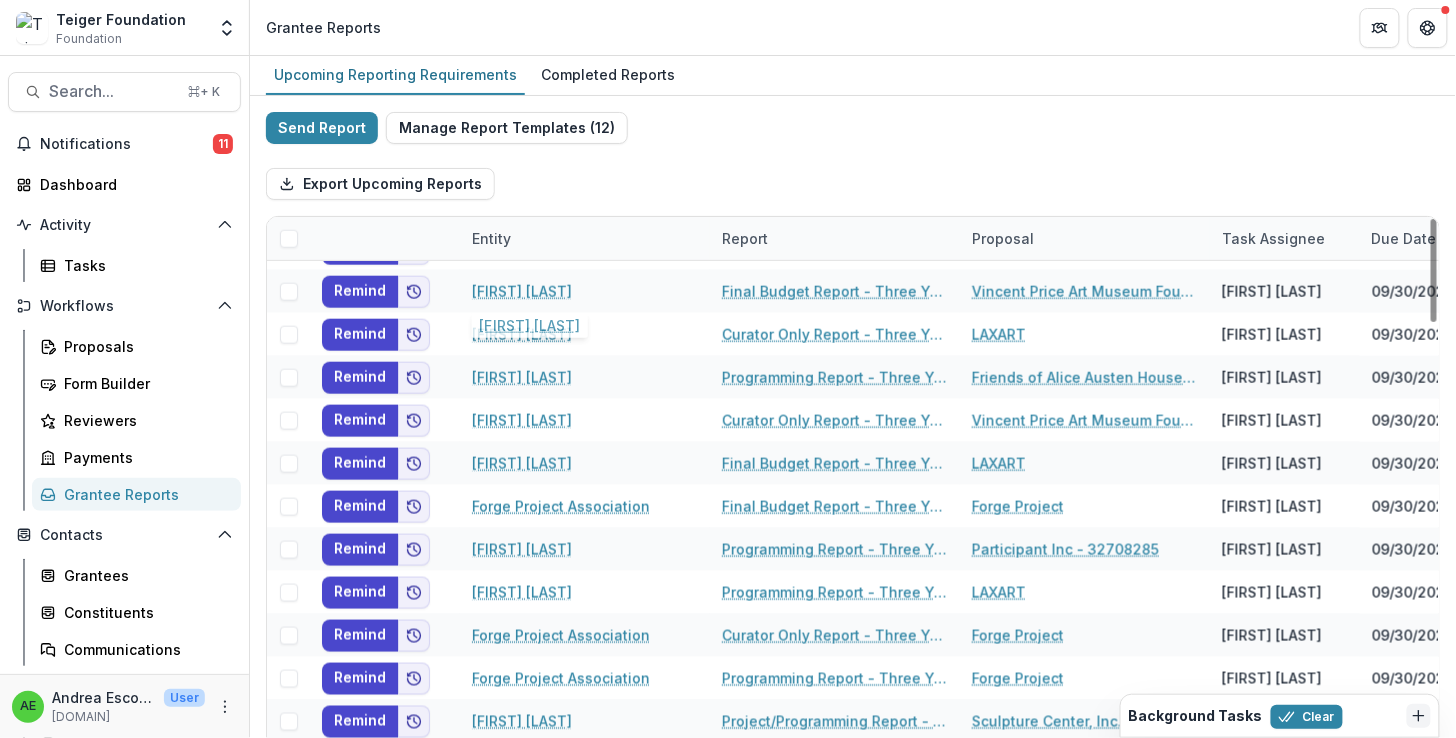 scroll, scrollTop: 780, scrollLeft: 0, axis: vertical 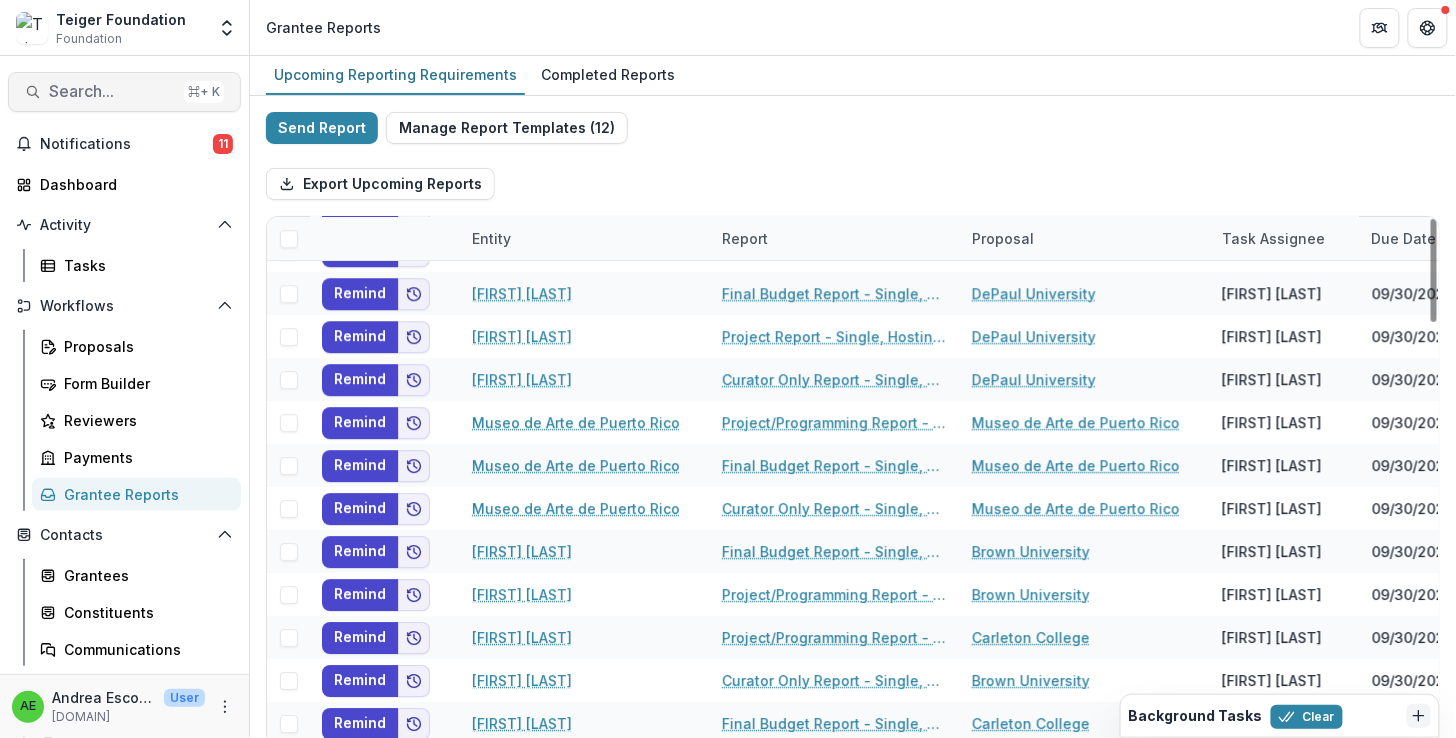 click on "Search..." at bounding box center [112, 91] 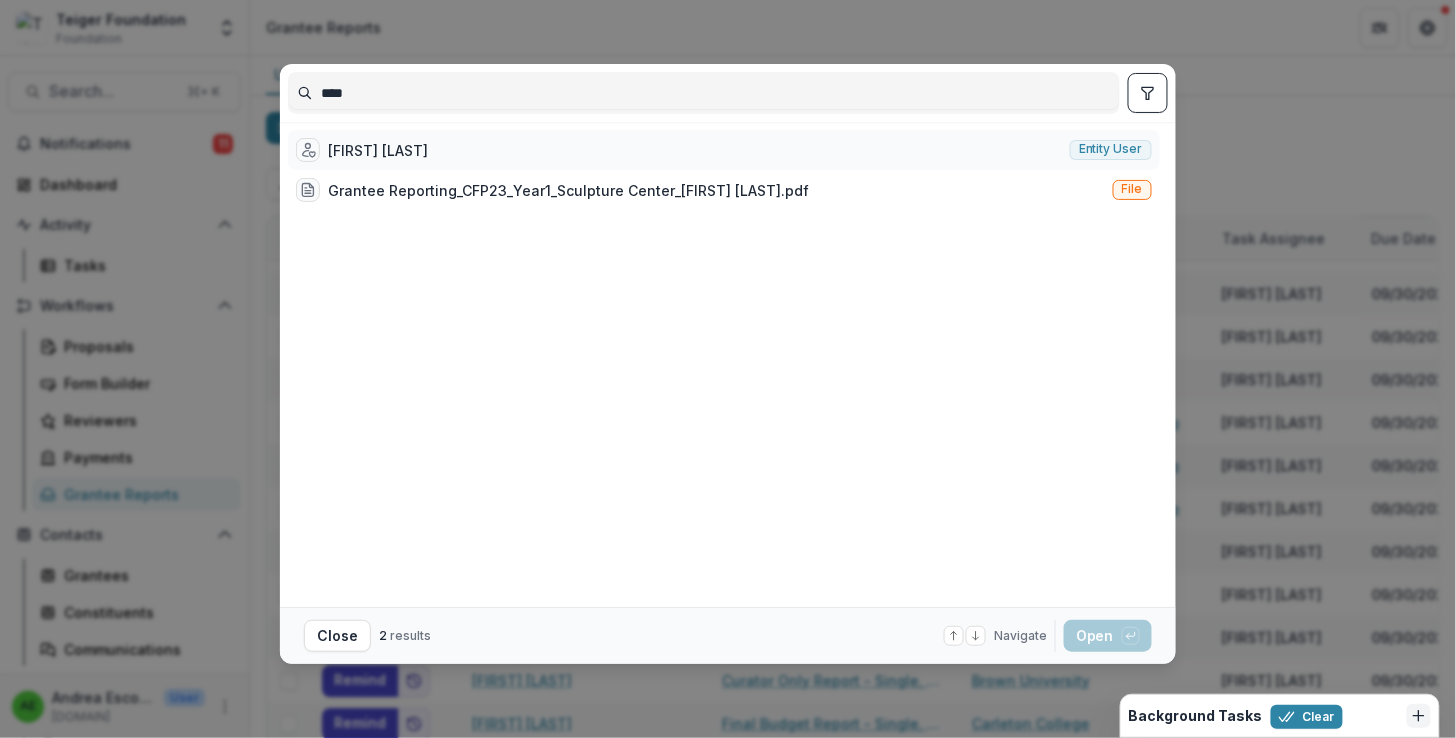 type on "****" 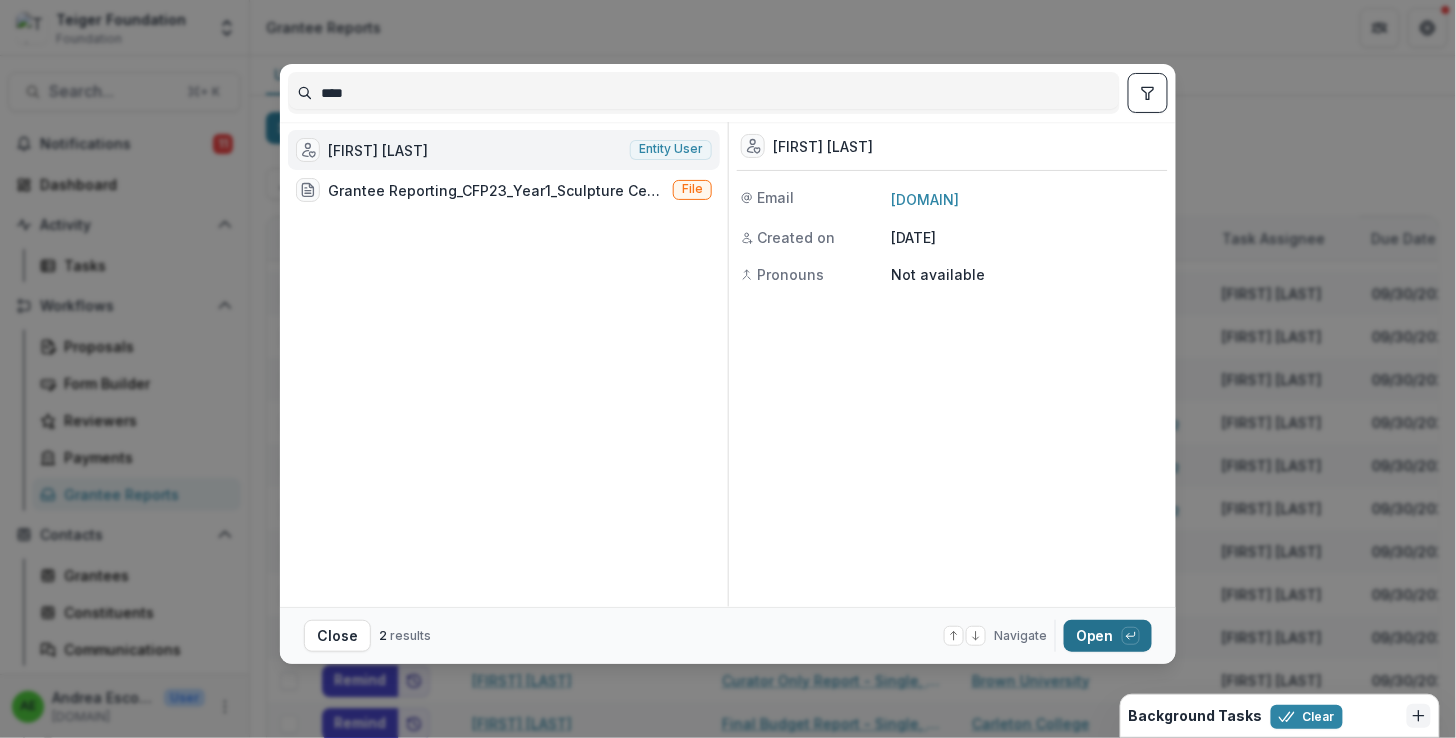 click on "Open with enter key" at bounding box center (1108, 636) 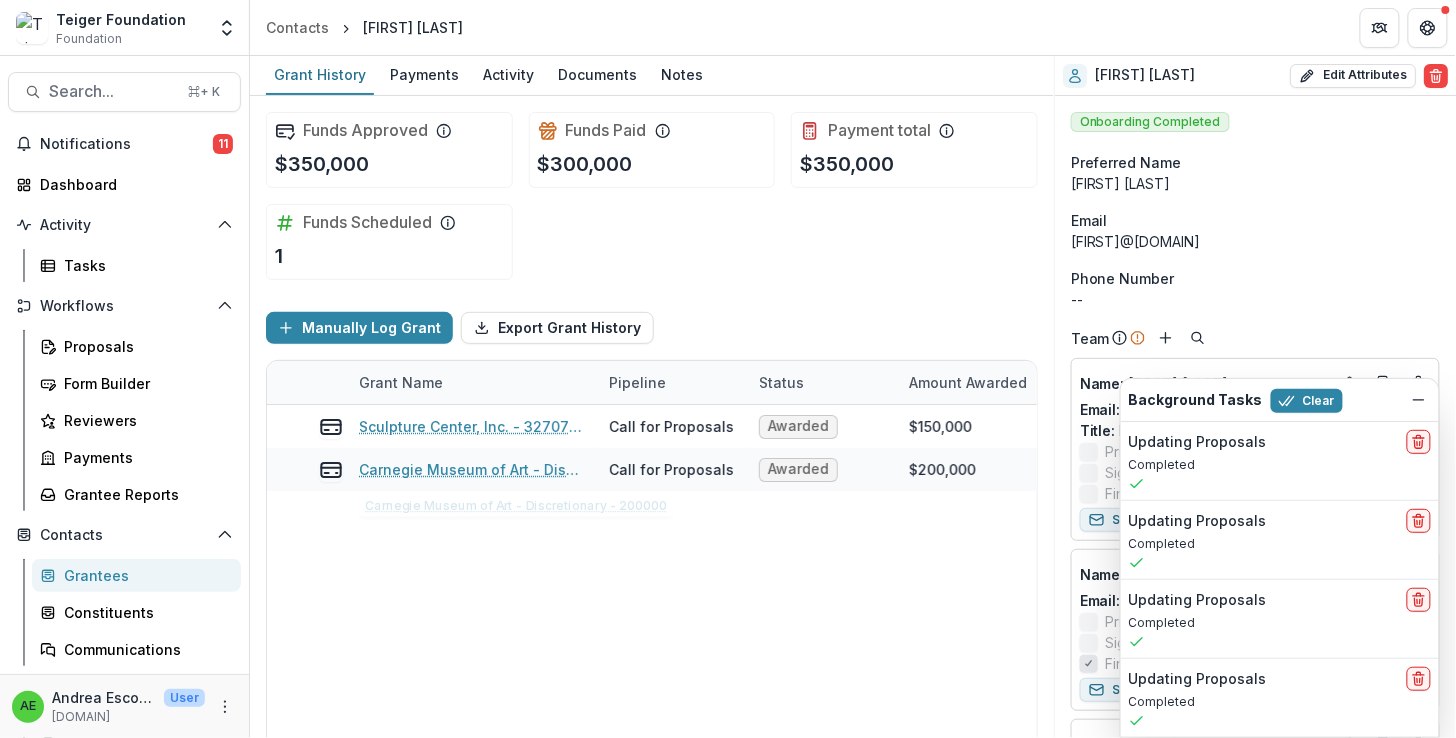 click on "Sculpture Center, Inc. - 32707092 Call for Proposals Awarded $150,000 $100,000 Mar 1, 2023 Mar 1, 2026 $150,000 OPERATING_GRANT Carnegie Museum of Art - Discretionary - 200000 Call for Proposals Awarded $200,000 $200,000 Jul 1, 2021 Jun 30, 2022 $200,000 OPERATING_GRANT" at bounding box center (1057, 600) 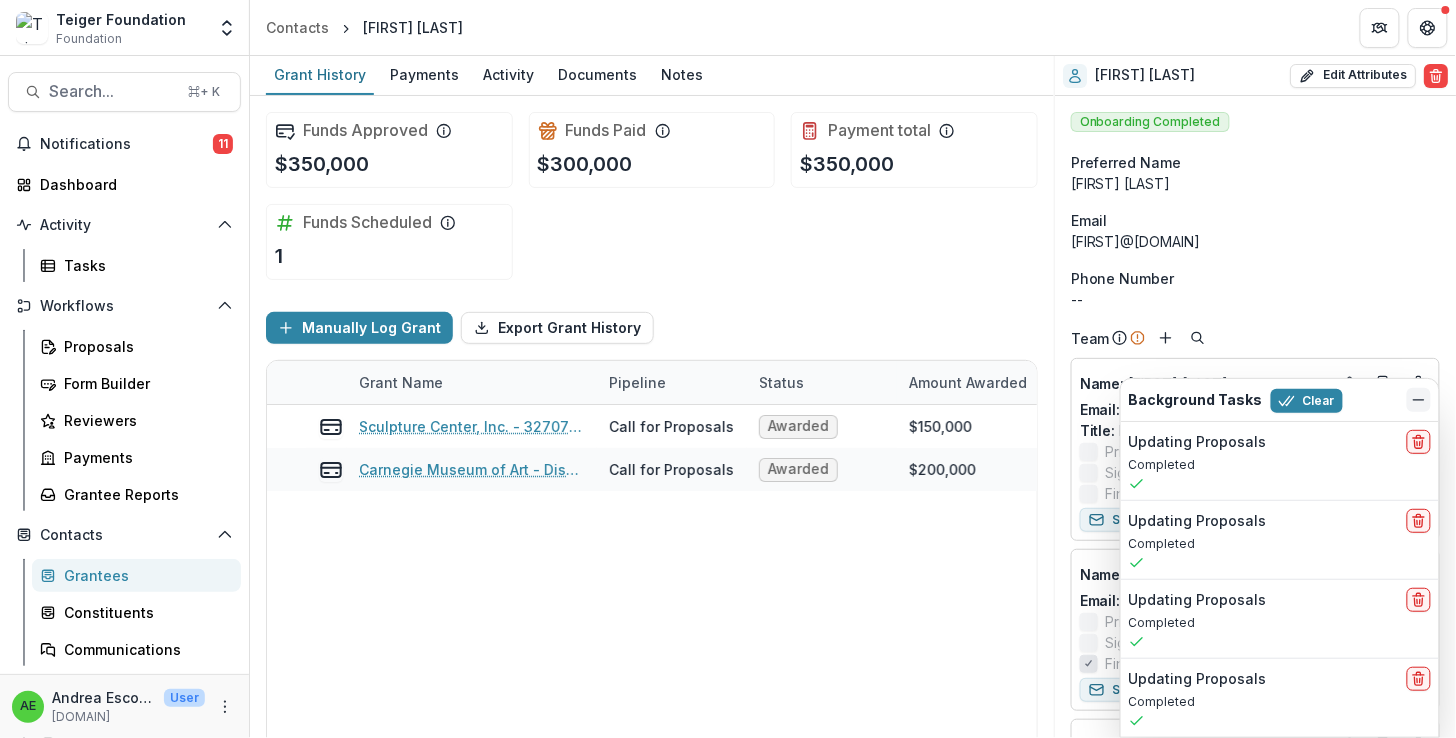 click 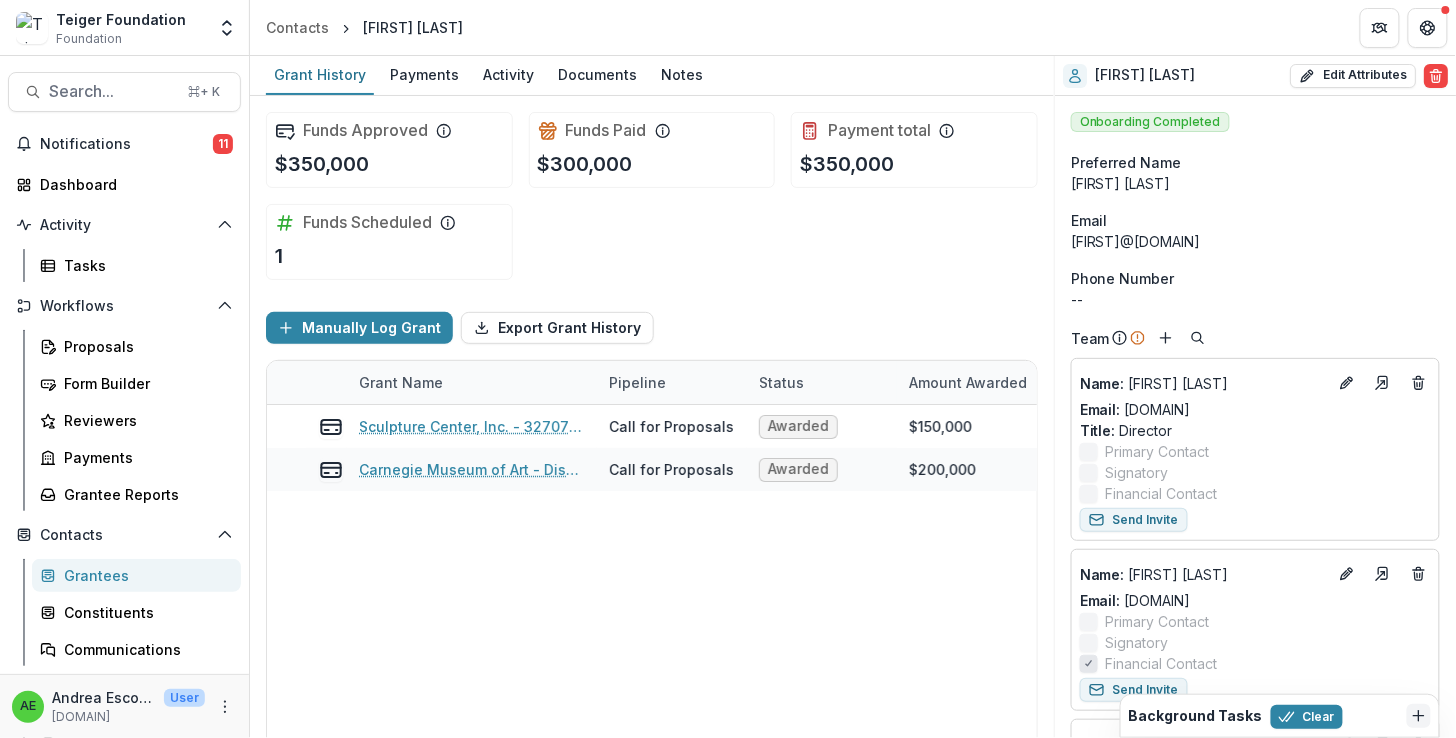 click on "sohrabmohebbi@gmail.com" at bounding box center [1255, 241] 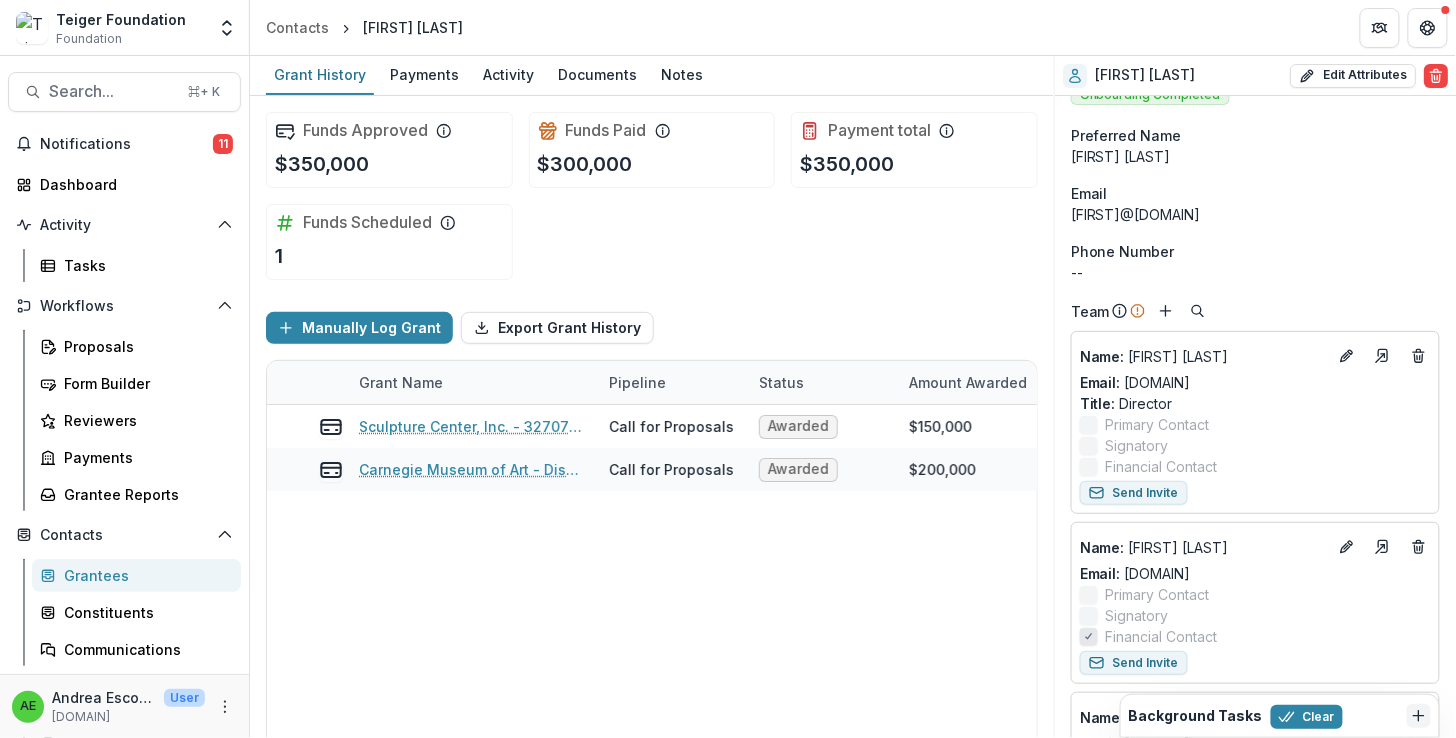 scroll, scrollTop: 31, scrollLeft: 0, axis: vertical 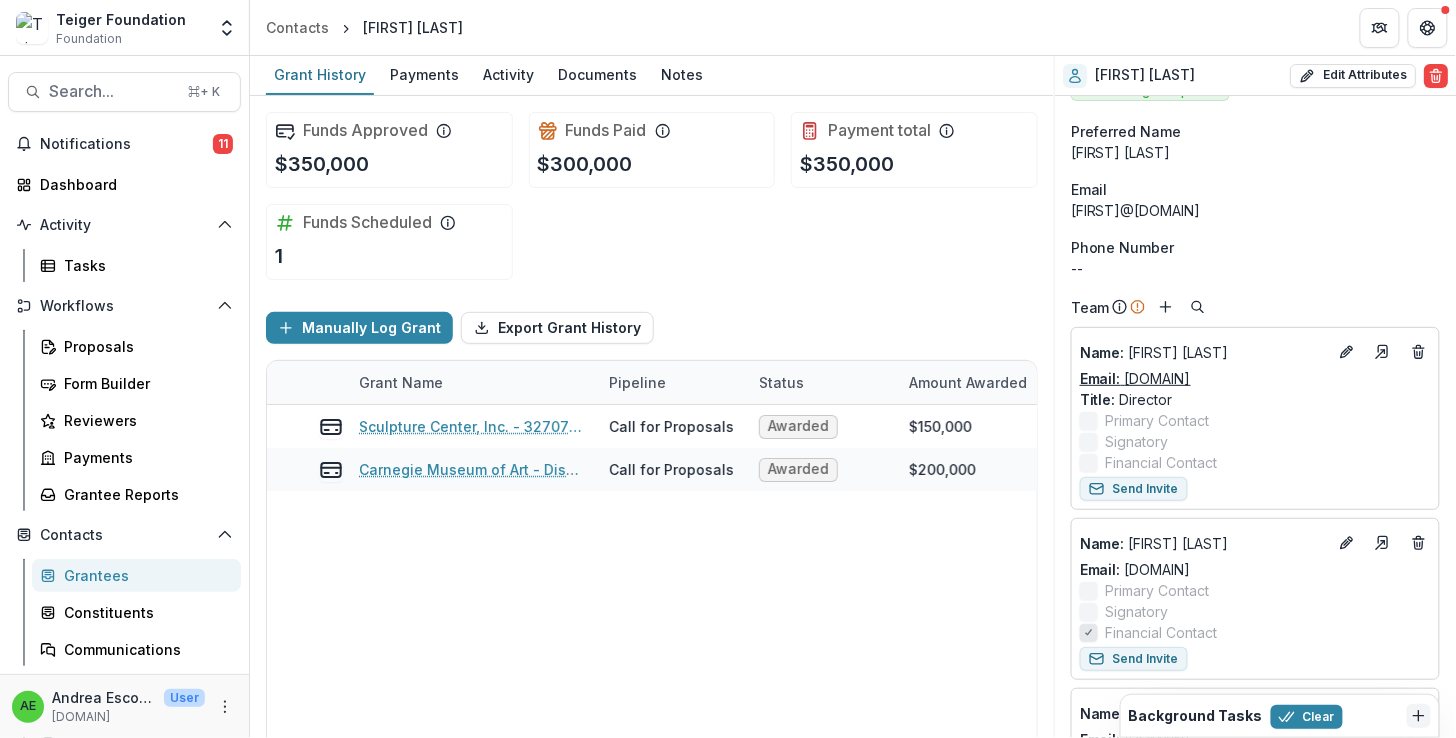 drag, startPoint x: 1345, startPoint y: 382, endPoint x: 1124, endPoint y: 380, distance: 221.00905 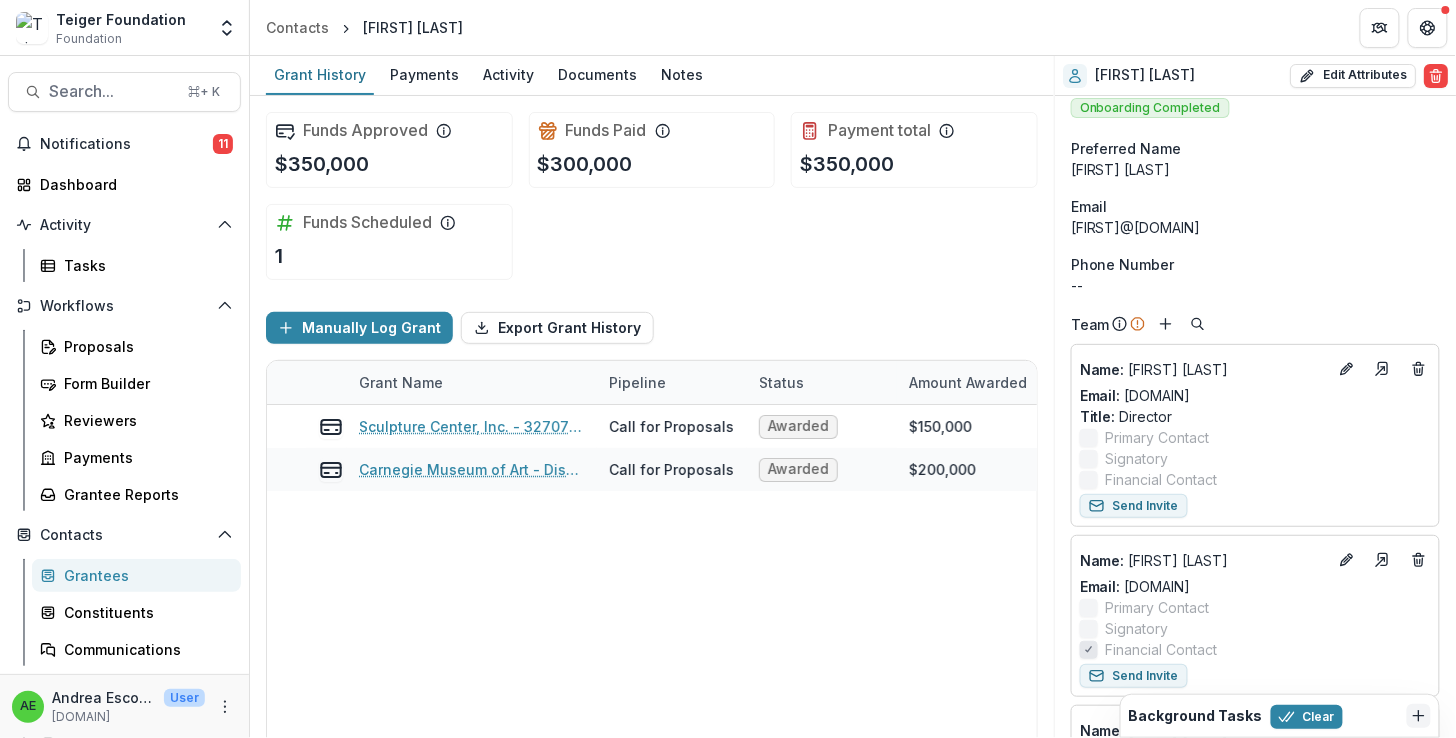 scroll, scrollTop: 0, scrollLeft: 0, axis: both 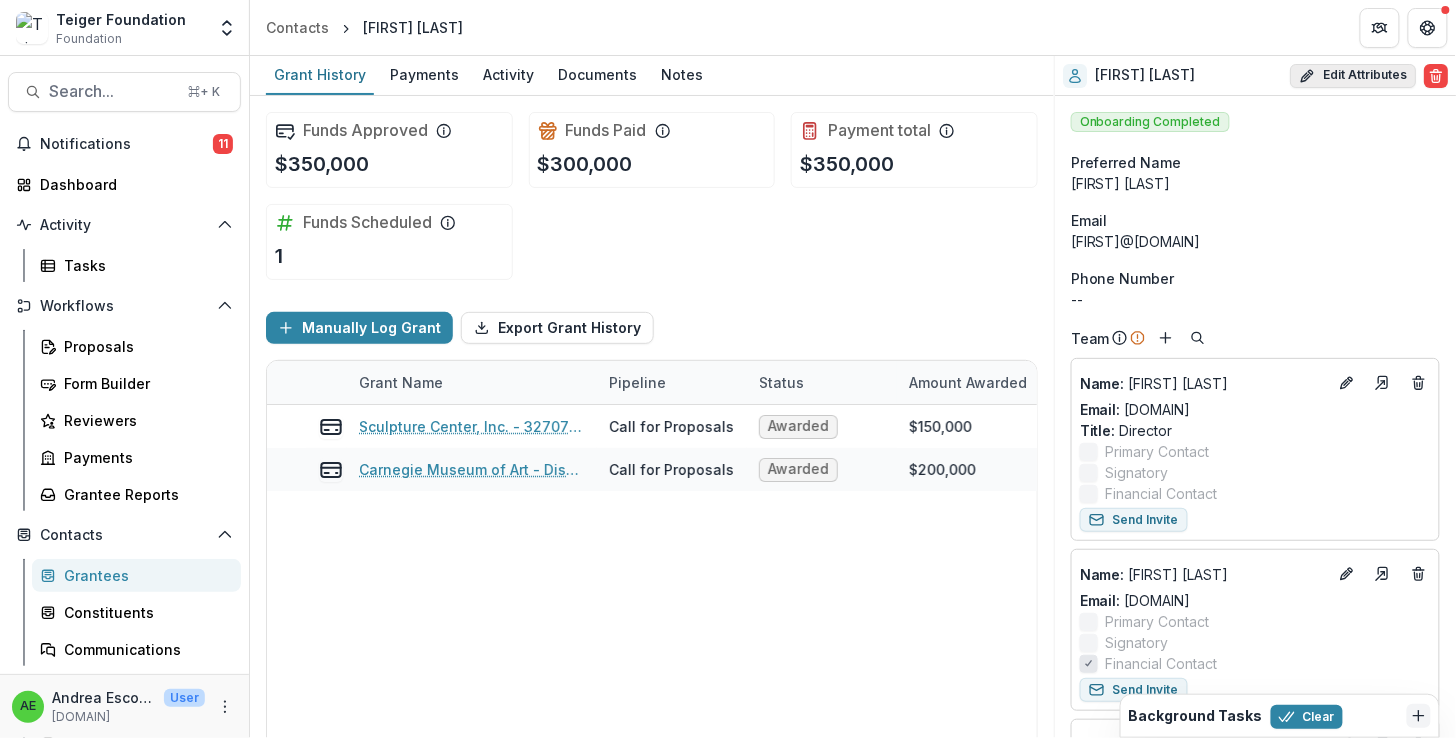 click on "Edit Attributes" at bounding box center [1353, 76] 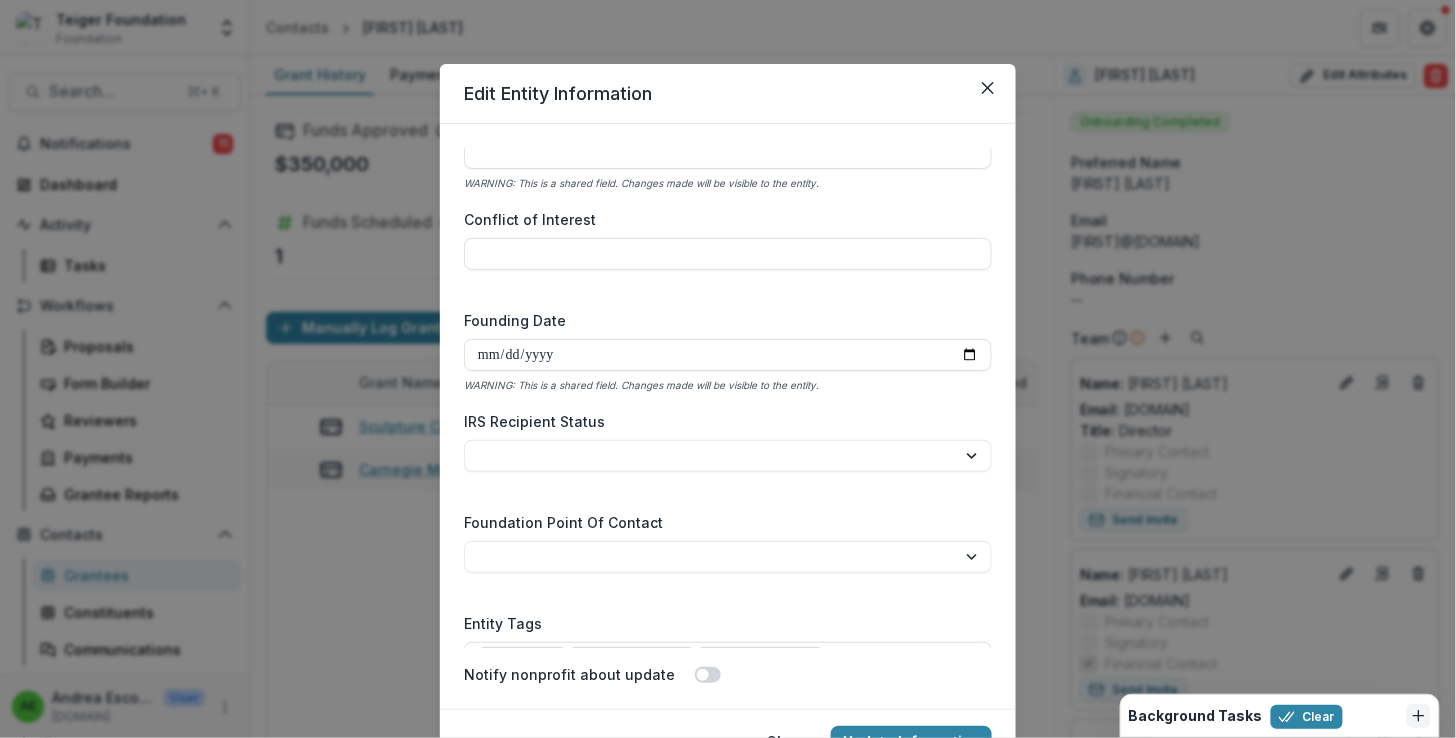 scroll, scrollTop: 3084, scrollLeft: 0, axis: vertical 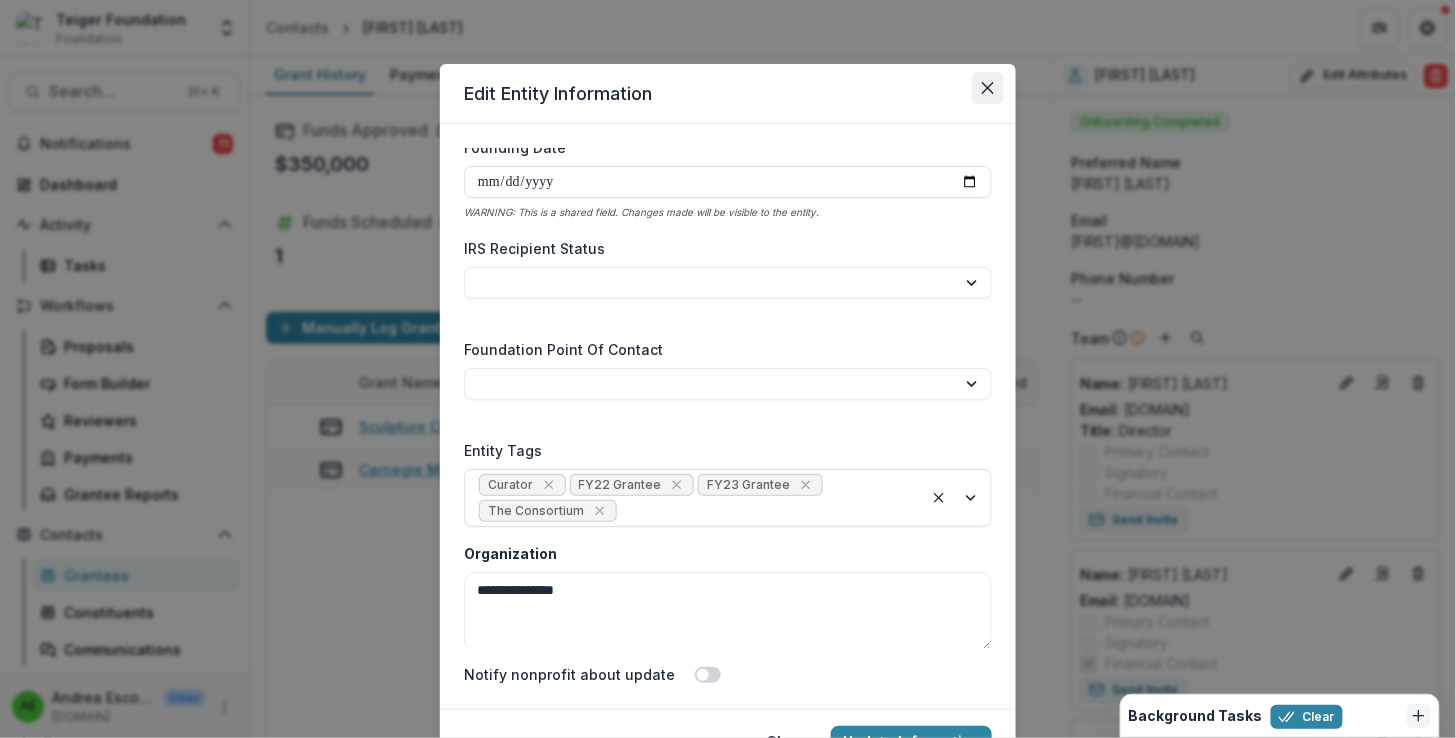 click at bounding box center [988, 88] 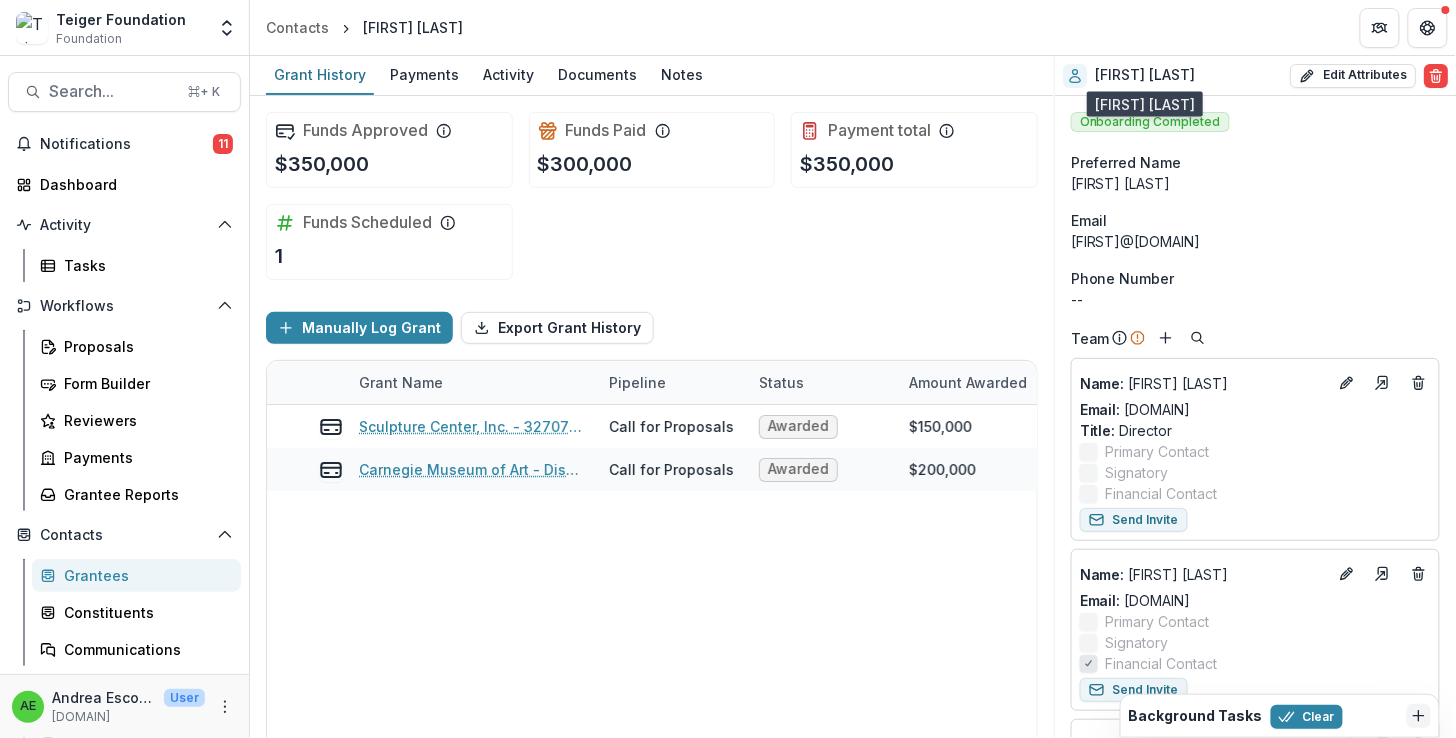 click on "Cheryl Chan" at bounding box center (1145, 75) 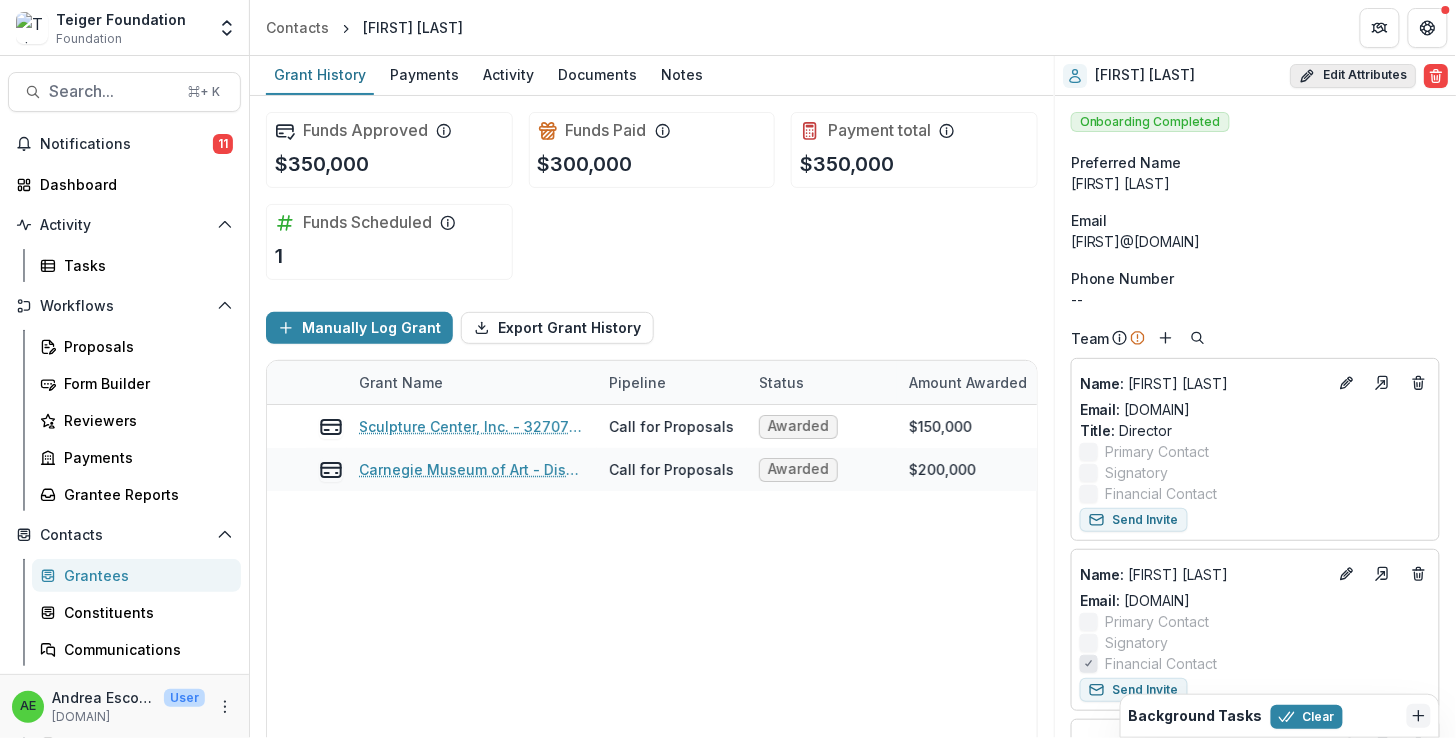 click on "Edit Attributes" at bounding box center [1353, 76] 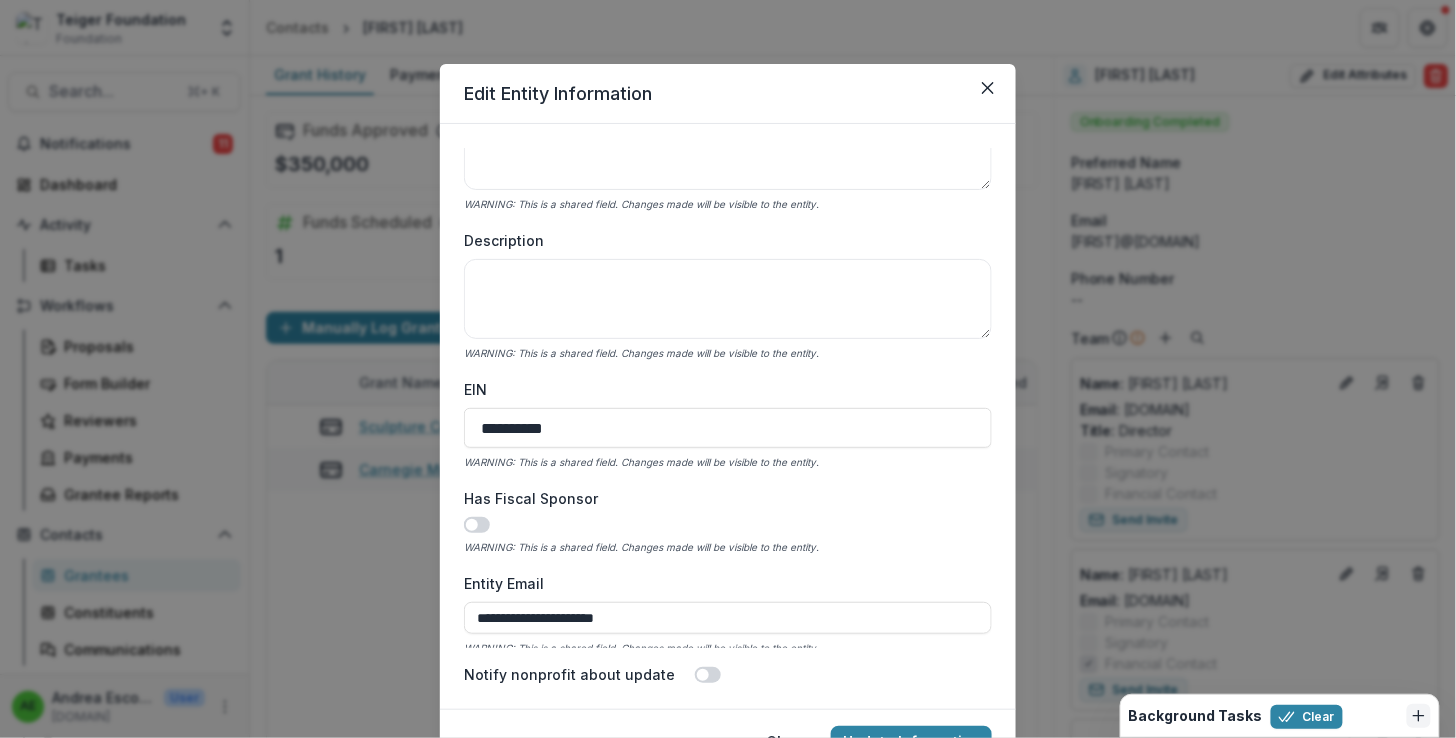 scroll, scrollTop: 751, scrollLeft: 0, axis: vertical 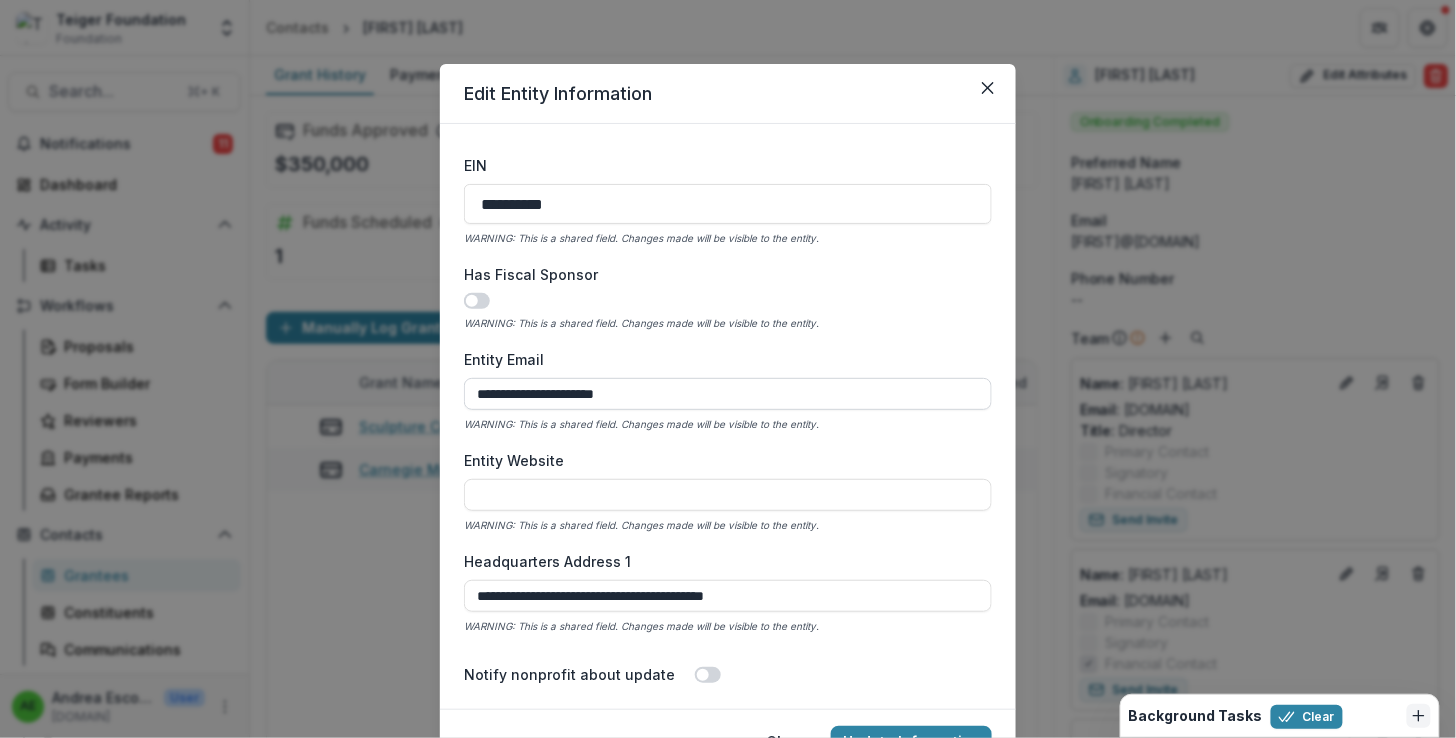 click on "**********" at bounding box center (728, 394) 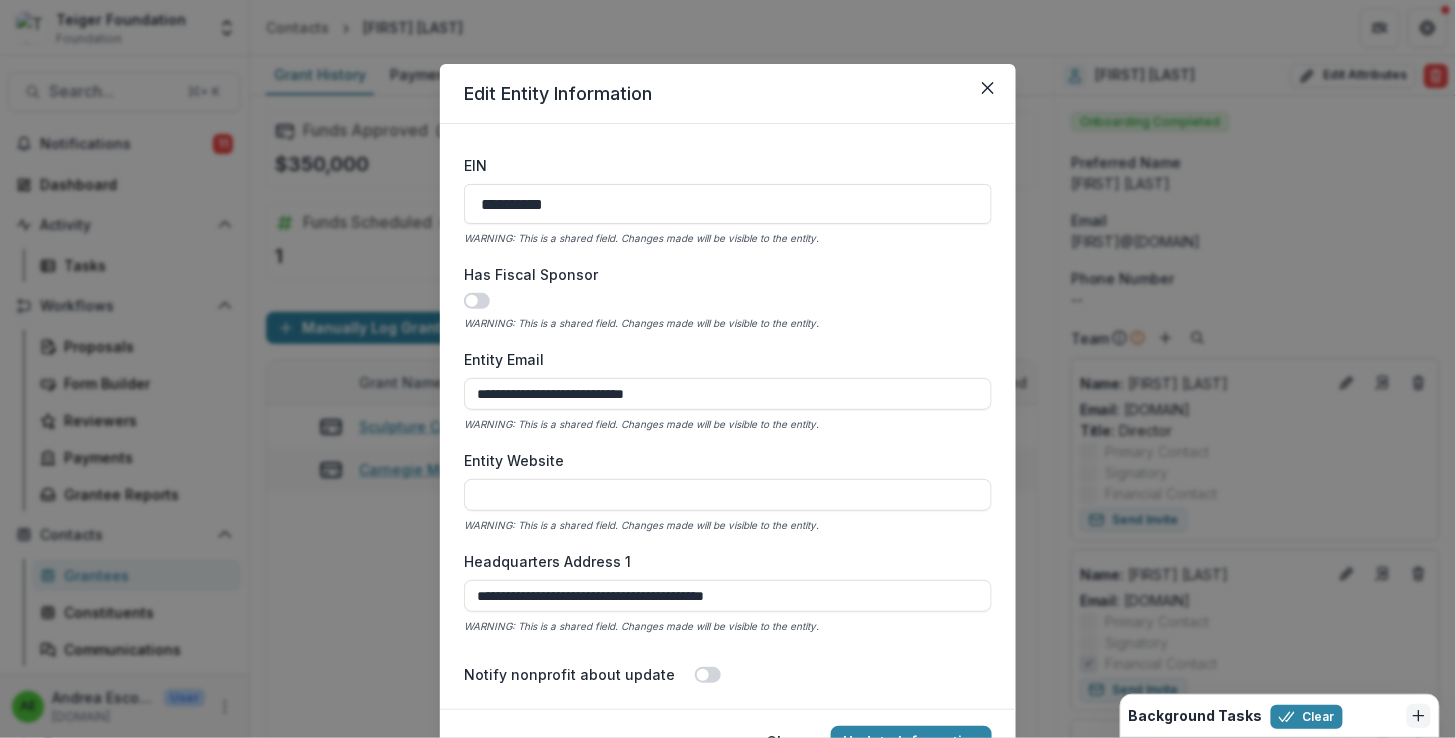 click on "**********" at bounding box center (728, 398) 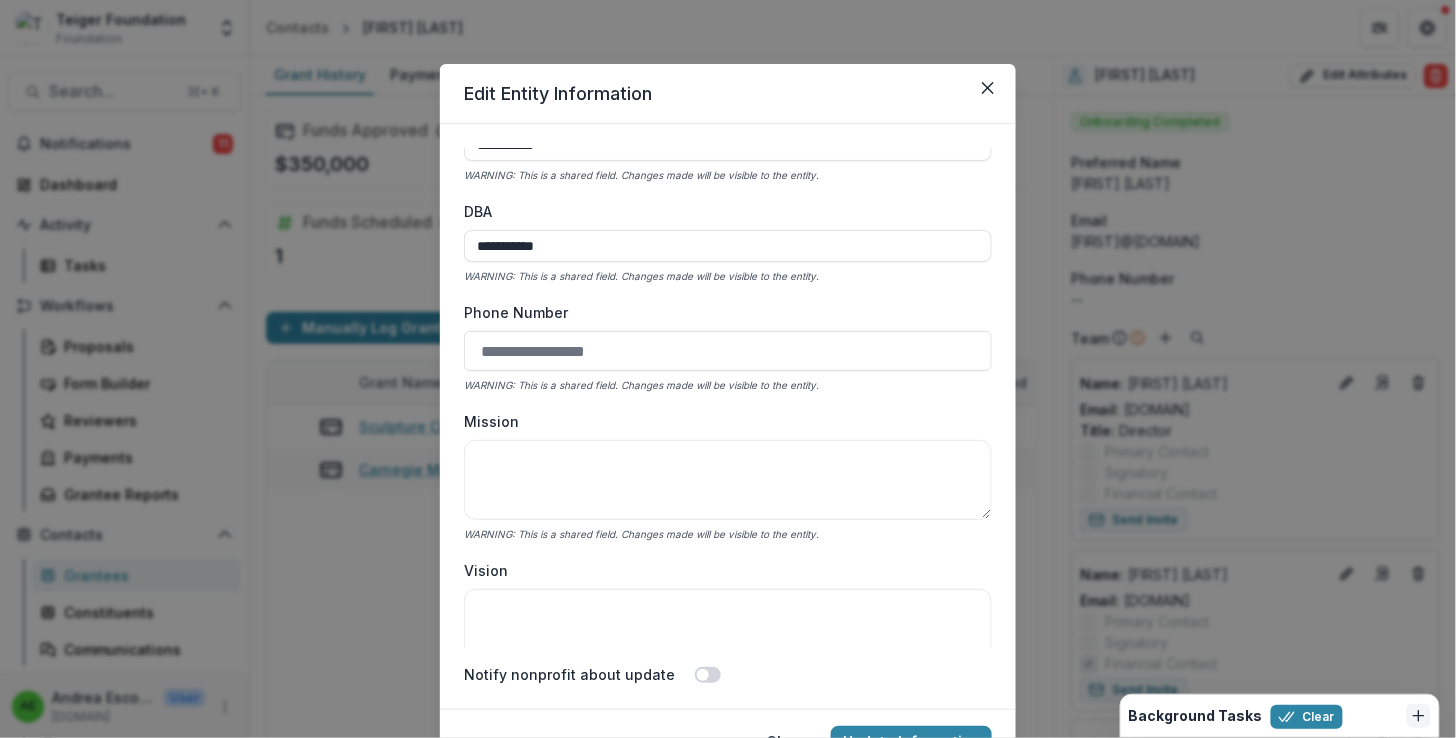 scroll, scrollTop: 0, scrollLeft: 0, axis: both 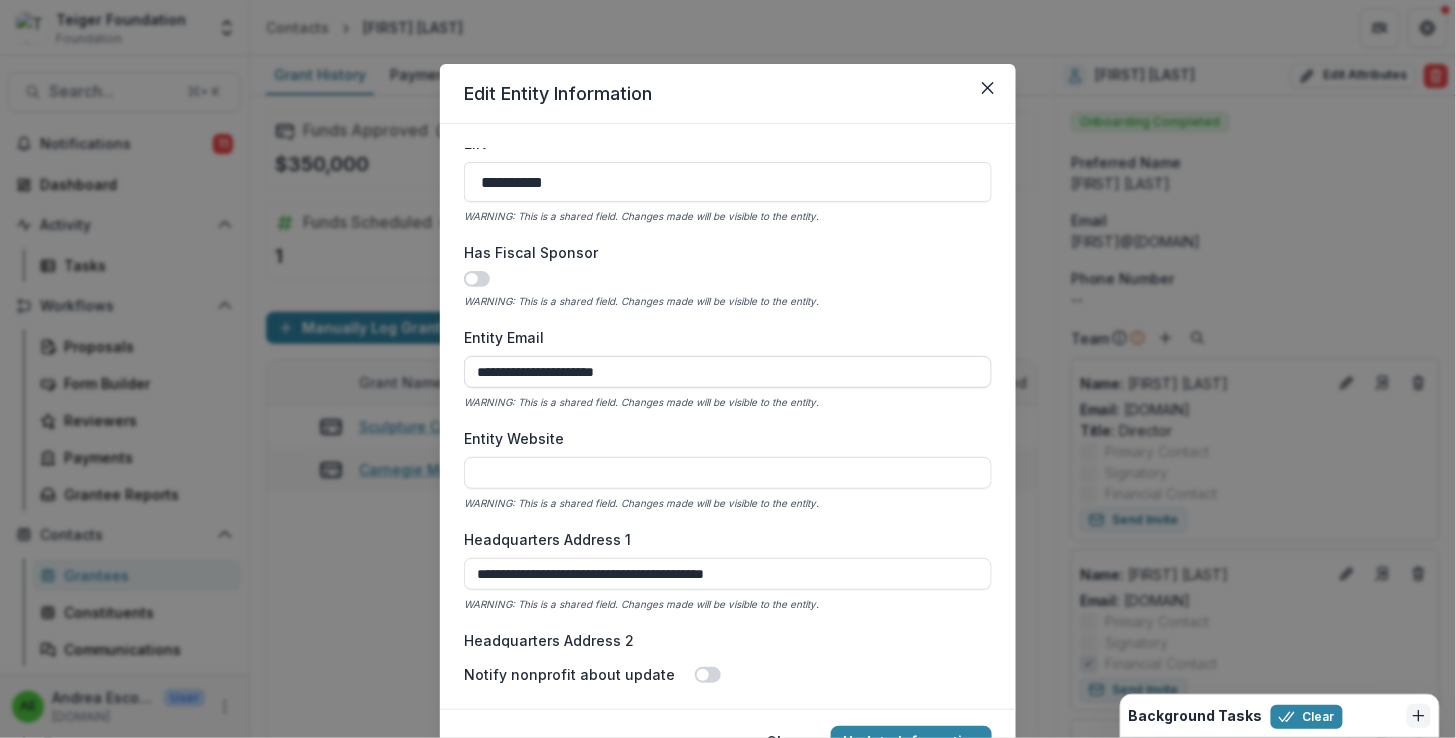 click on "**********" at bounding box center [728, 372] 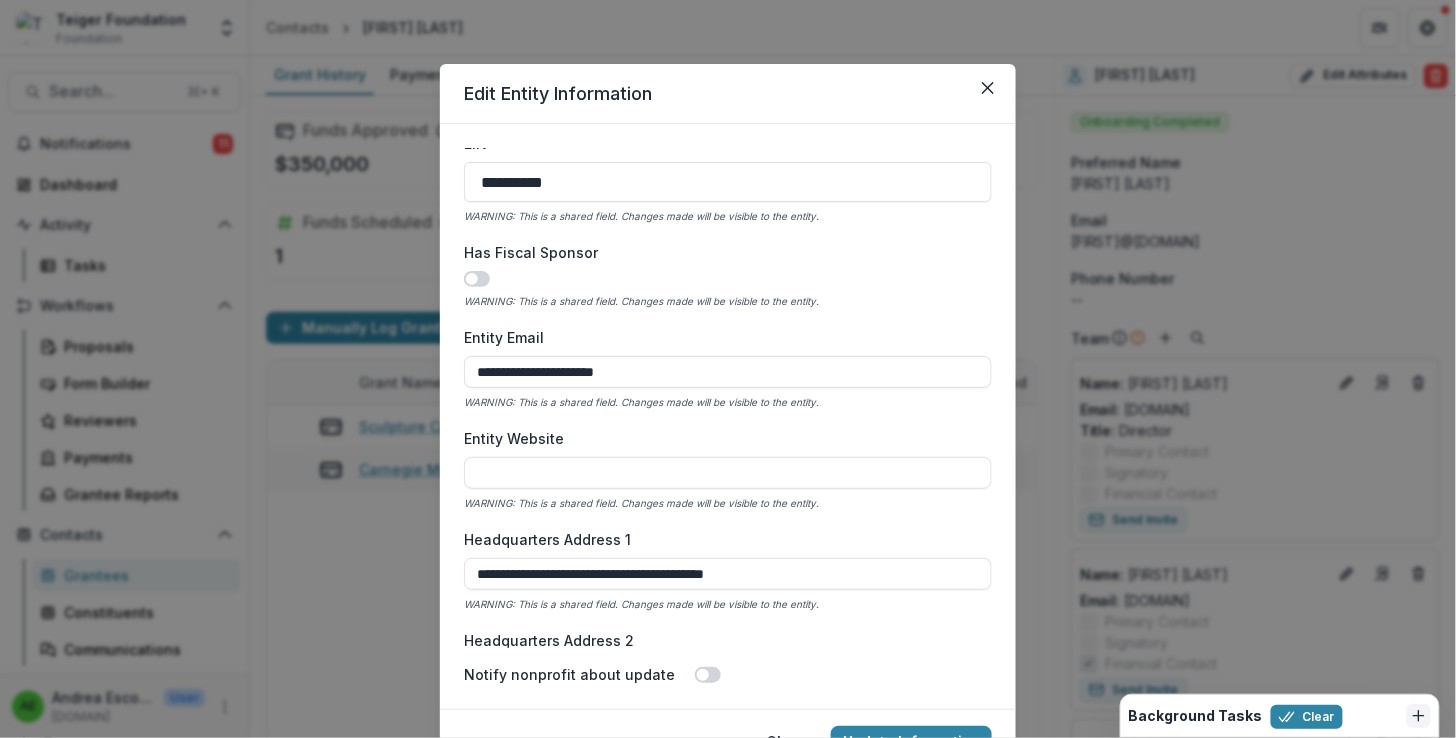 drag, startPoint x: 668, startPoint y: 374, endPoint x: 439, endPoint y: 376, distance: 229.00873 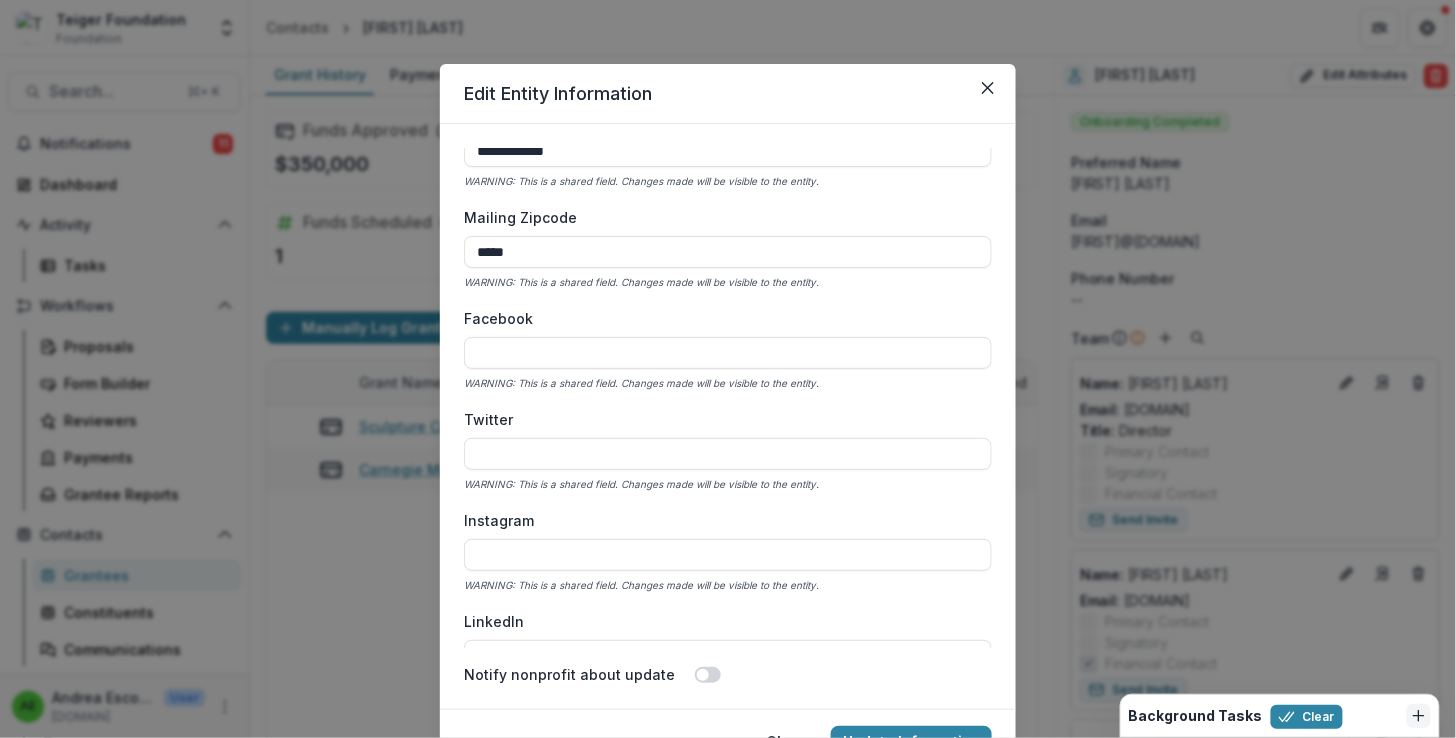 scroll, scrollTop: 3084, scrollLeft: 0, axis: vertical 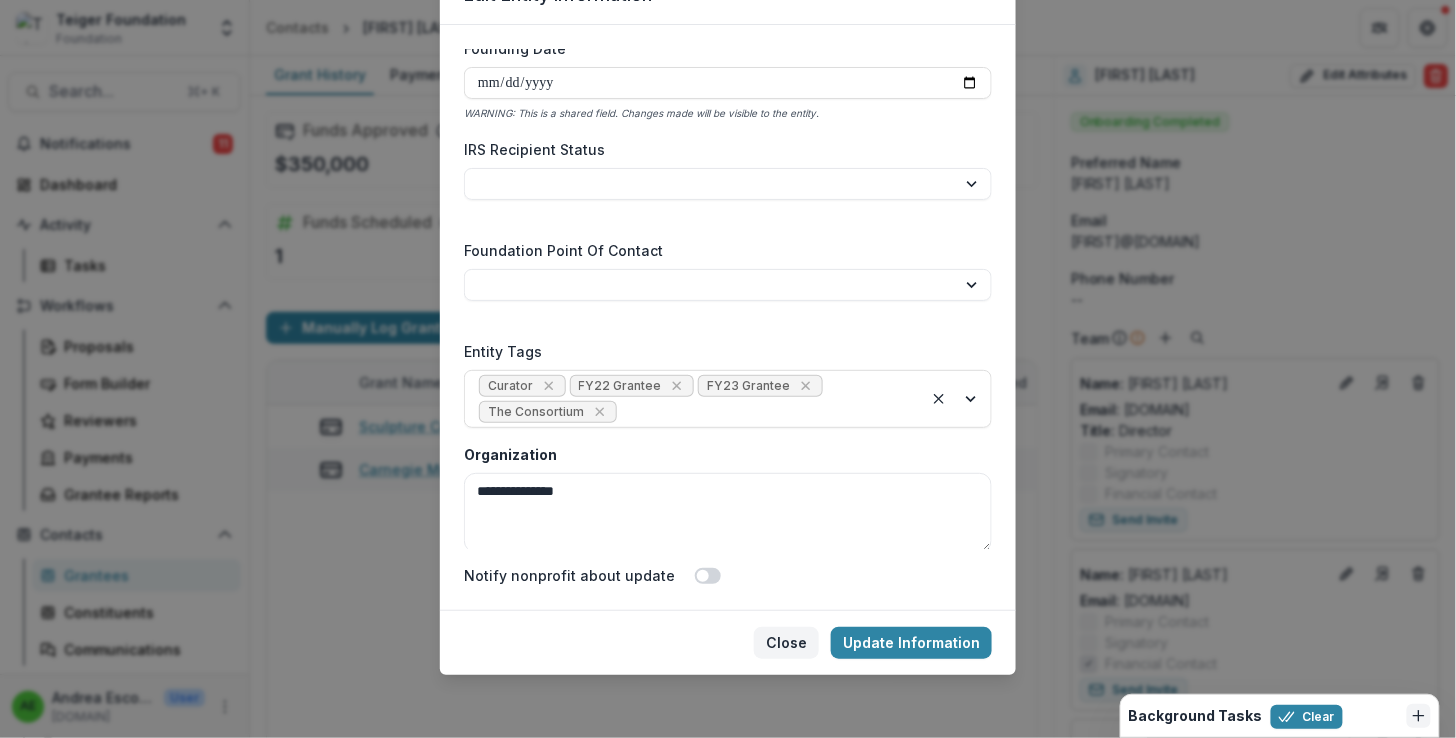 type on "**********" 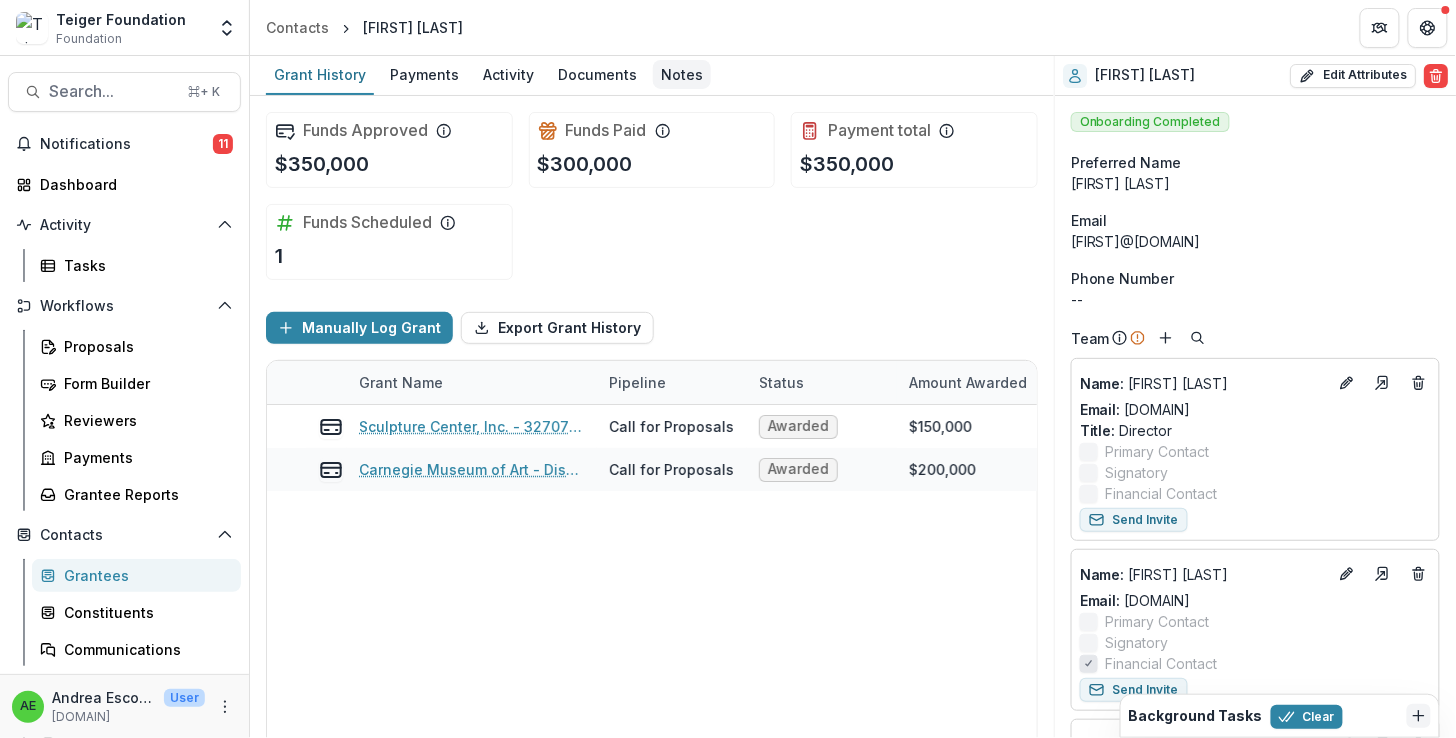 click on "Notes" at bounding box center [682, 74] 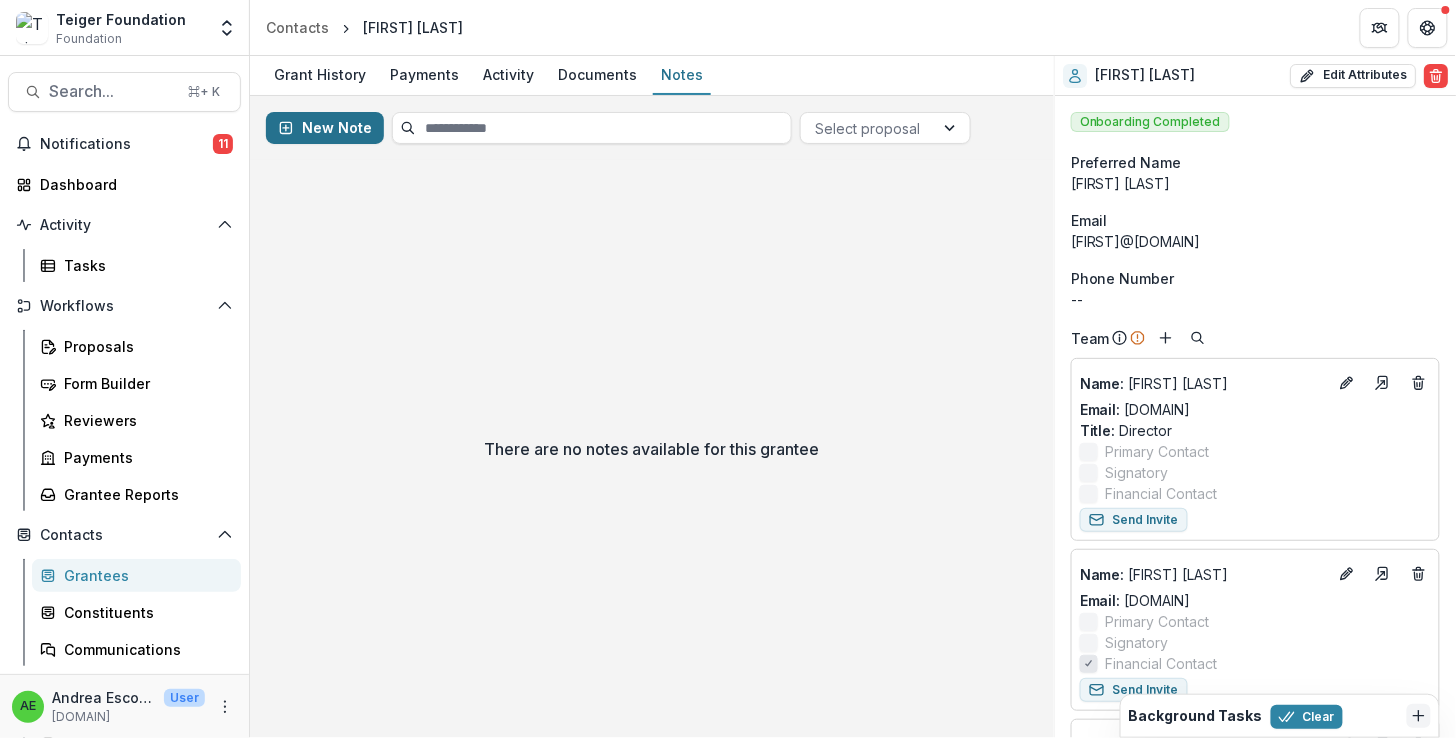 click on "New Note" at bounding box center (325, 128) 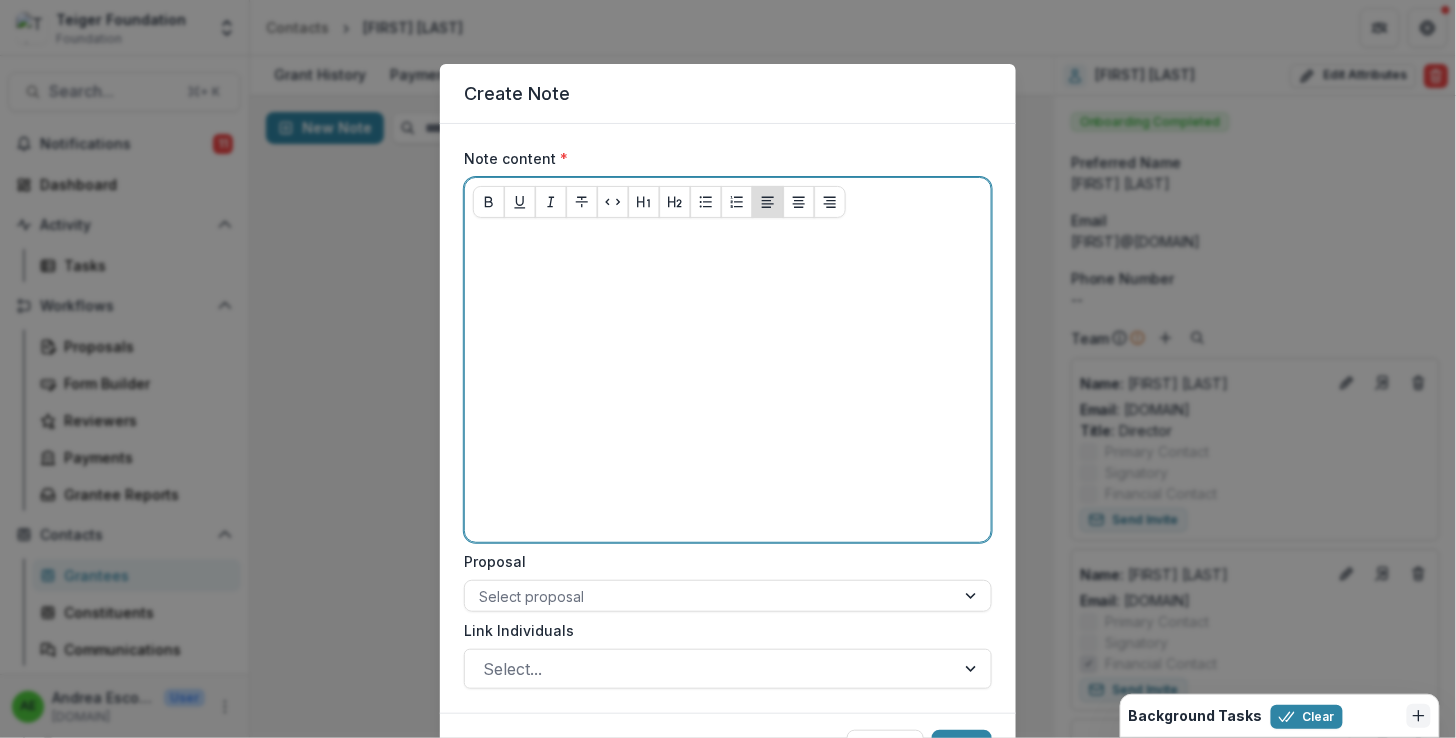 click at bounding box center (728, 384) 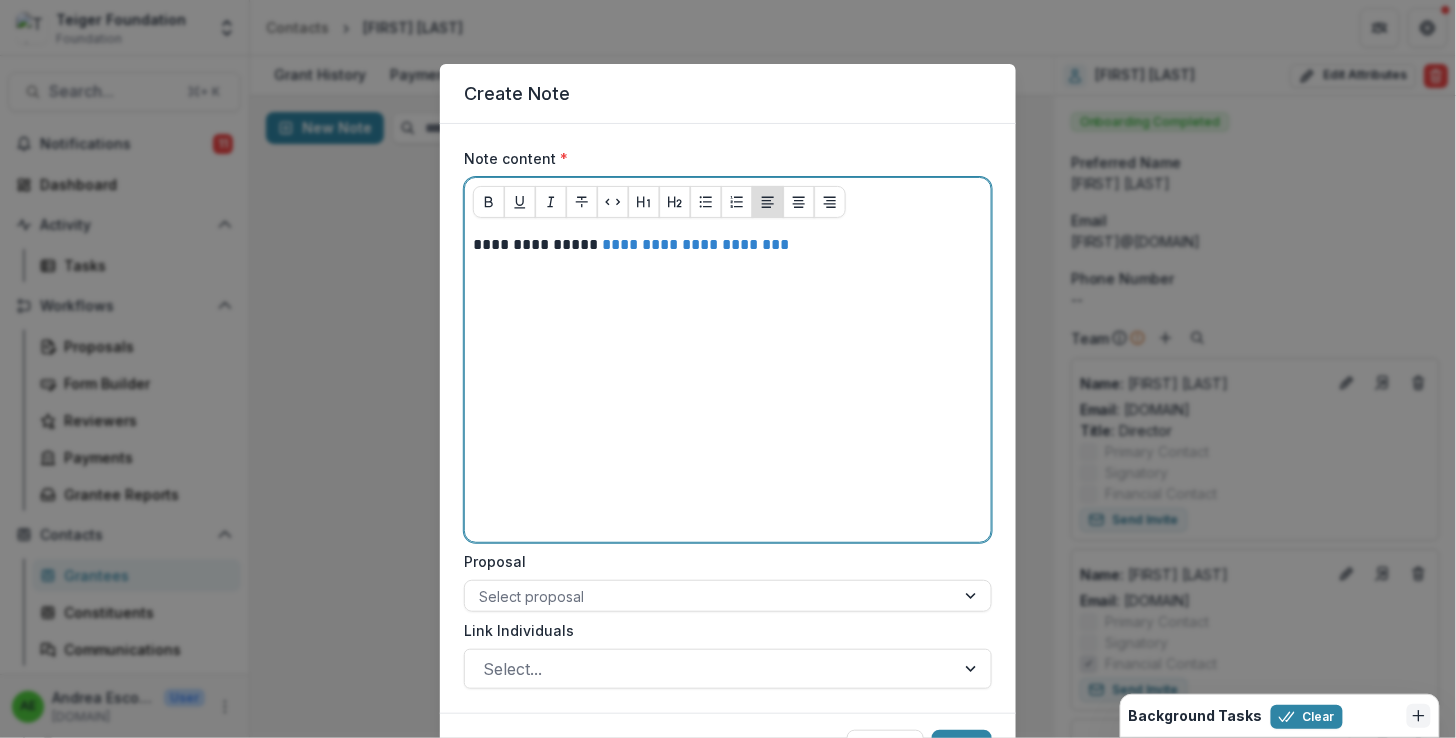 scroll, scrollTop: 102, scrollLeft: 0, axis: vertical 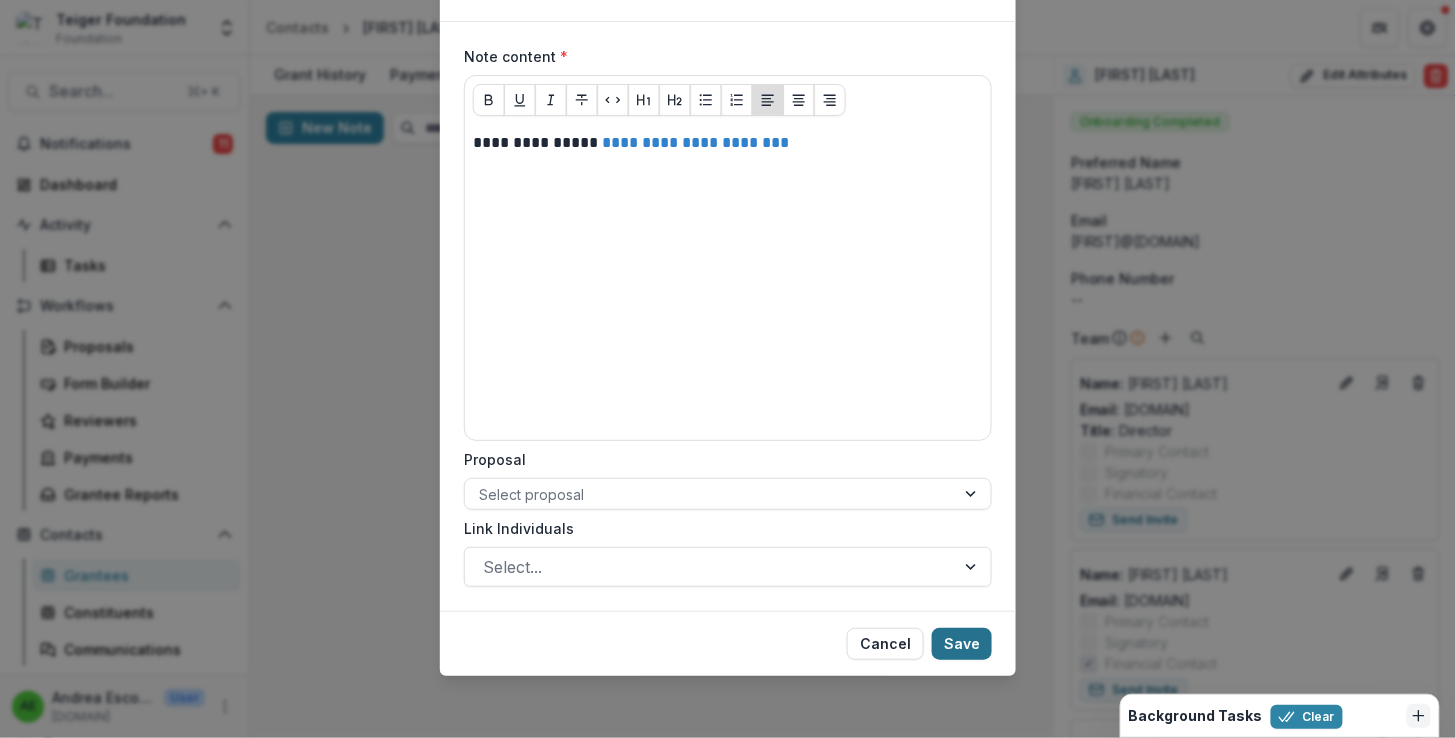 click on "Save" at bounding box center (962, 644) 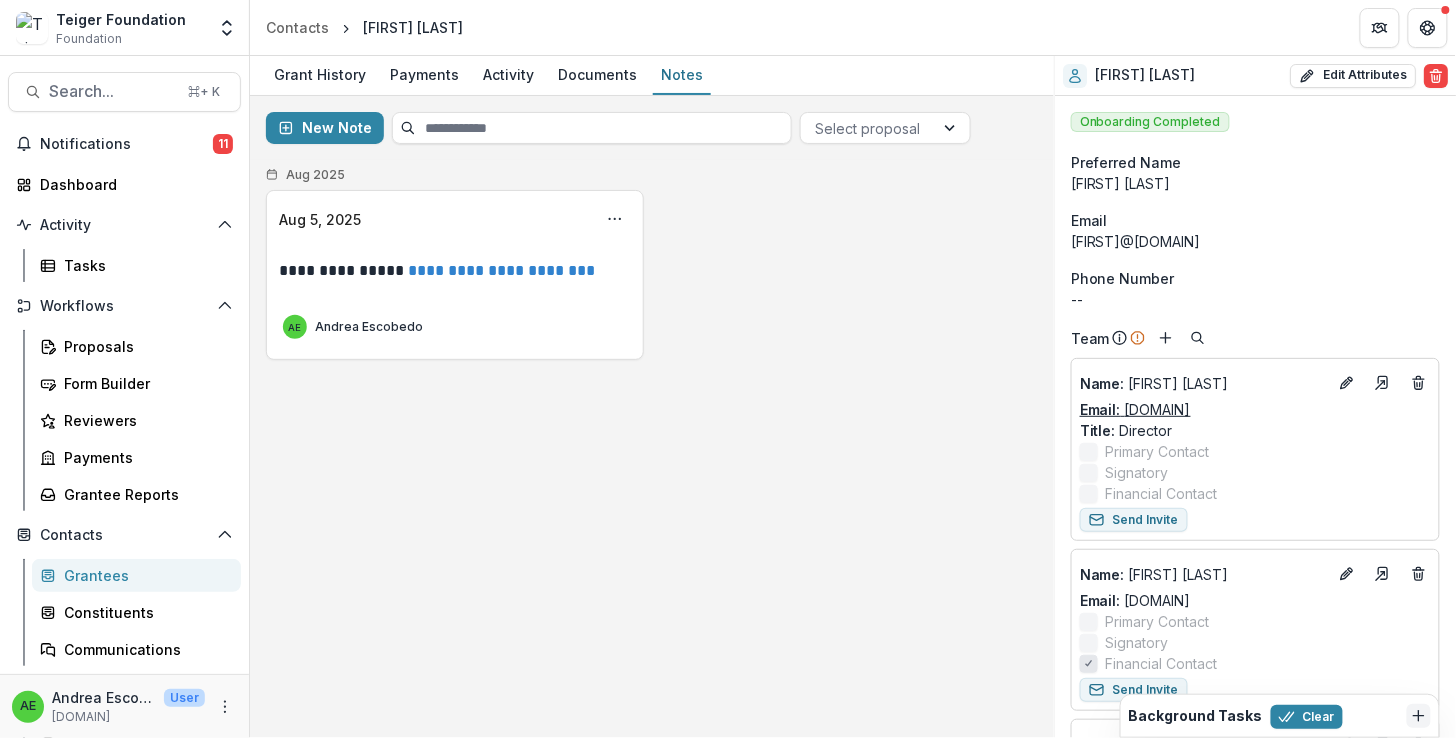 drag, startPoint x: 1360, startPoint y: 410, endPoint x: 1125, endPoint y: 414, distance: 235.03404 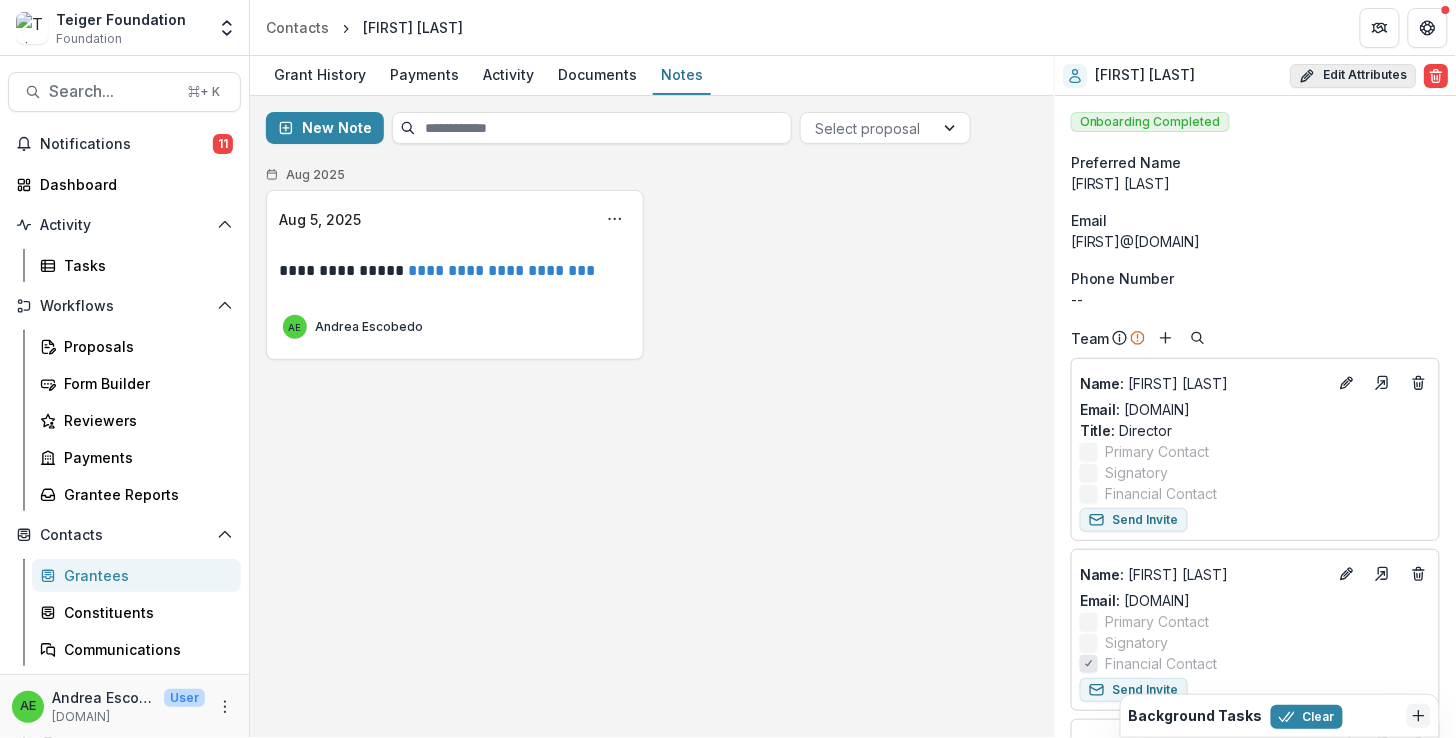 click on "Edit Attributes" at bounding box center [1353, 76] 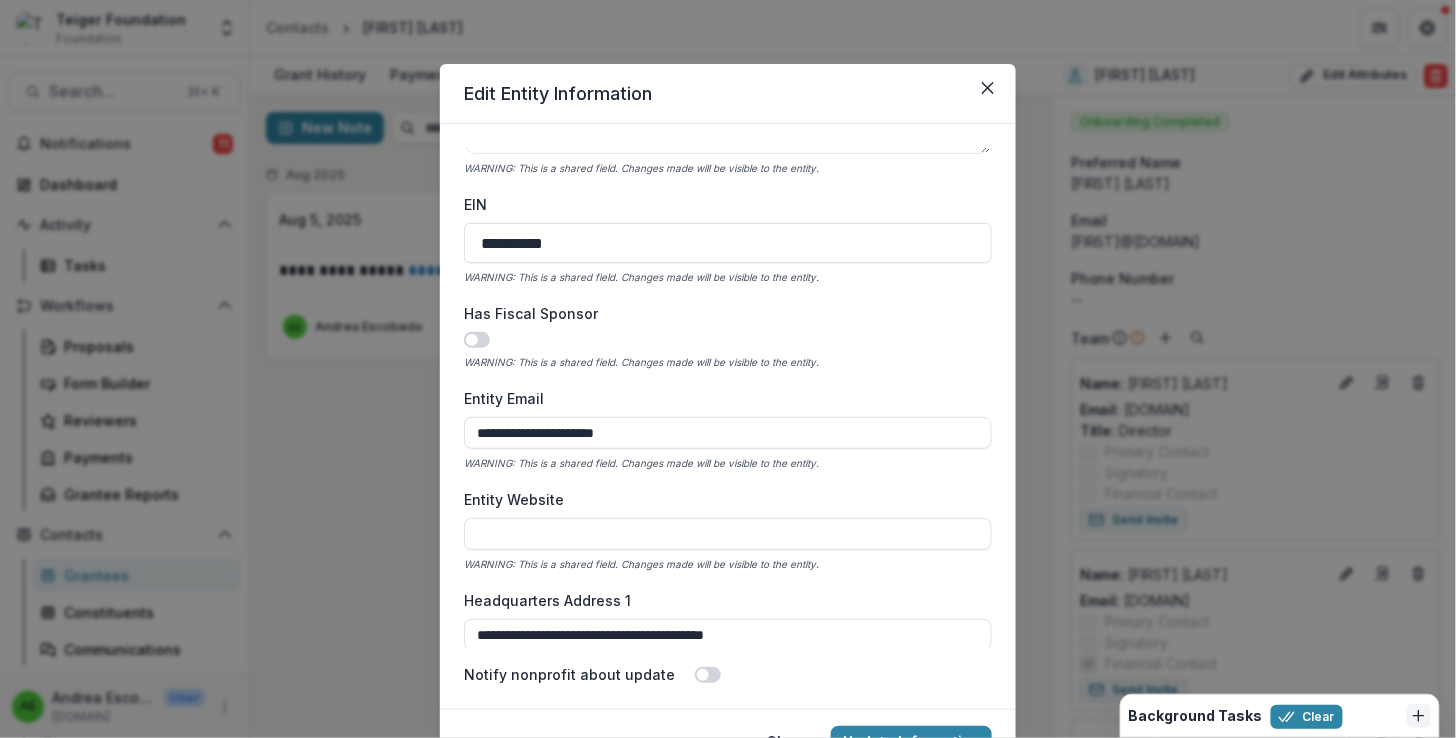 scroll, scrollTop: 723, scrollLeft: 0, axis: vertical 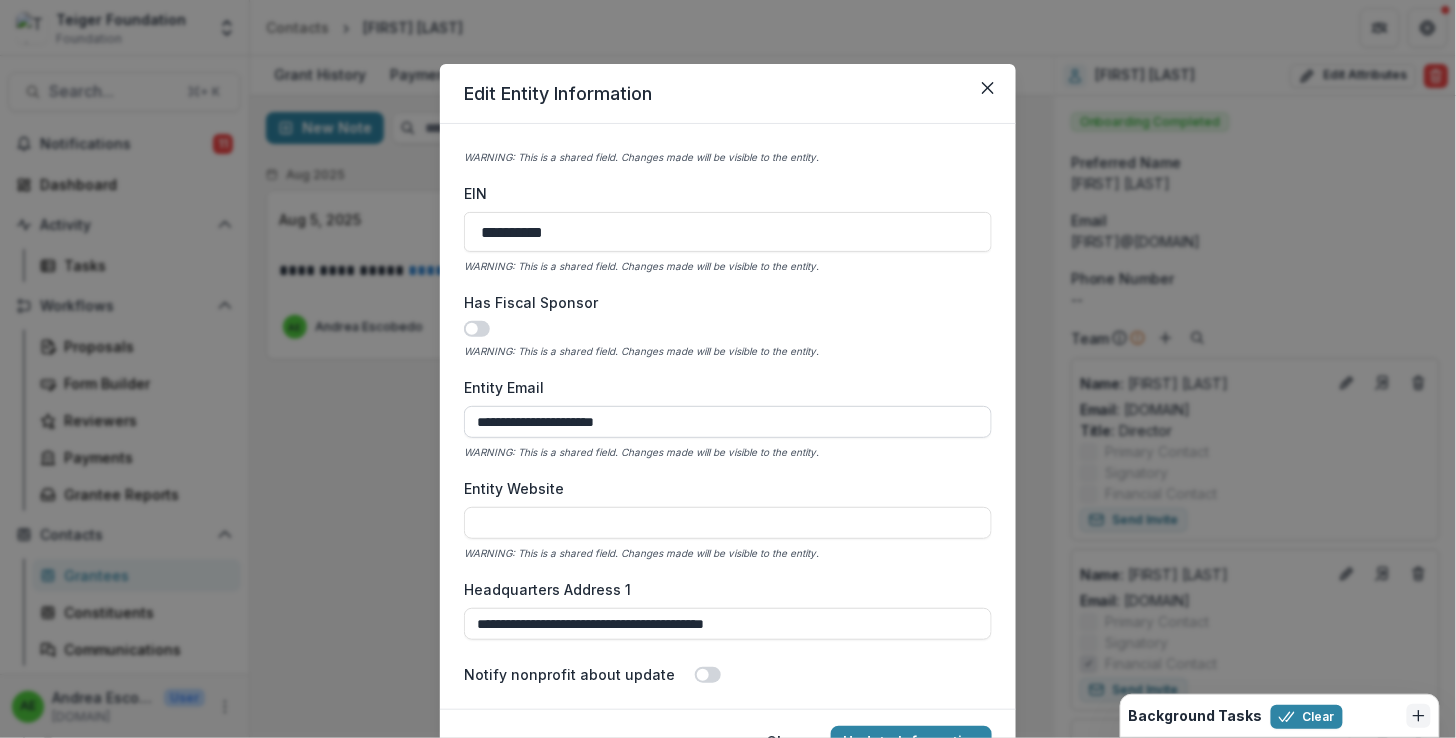 click on "**********" at bounding box center [728, 422] 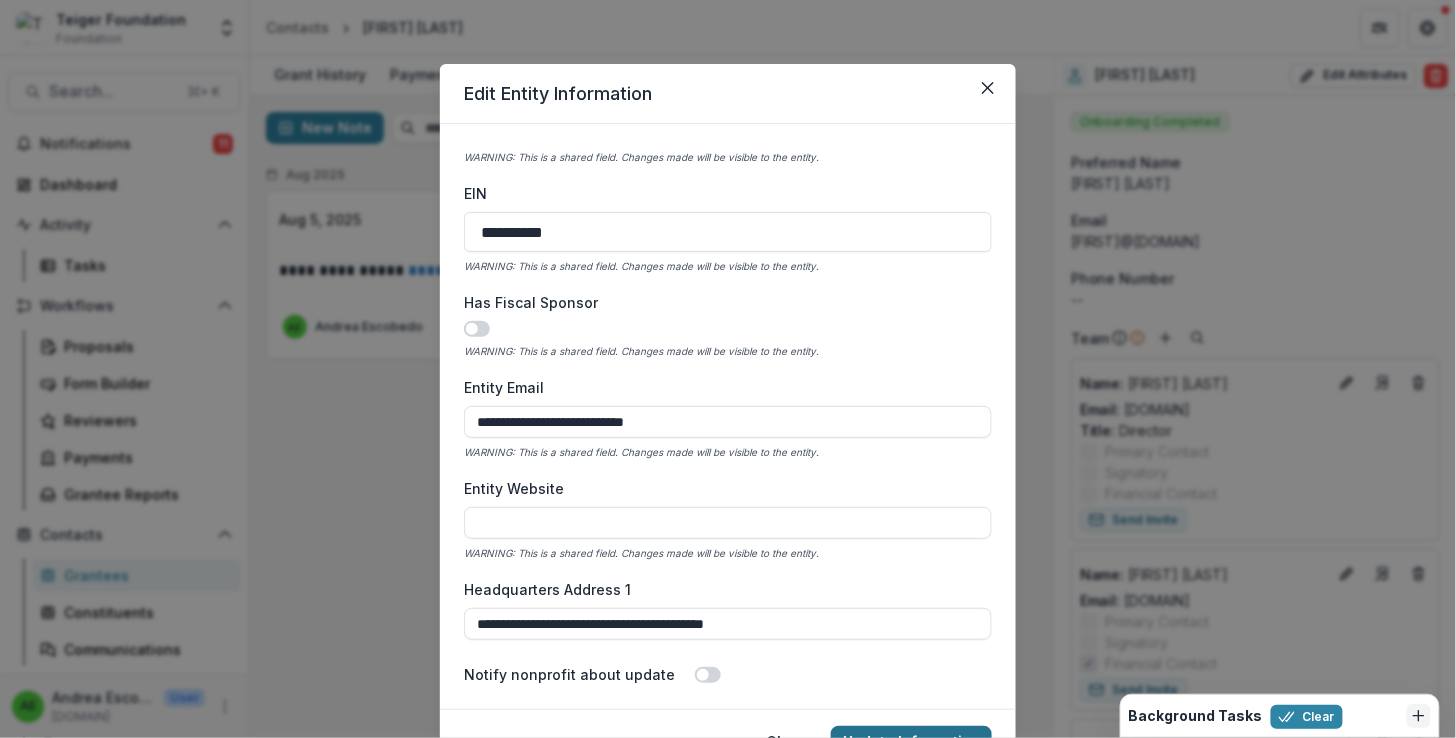 type on "**********" 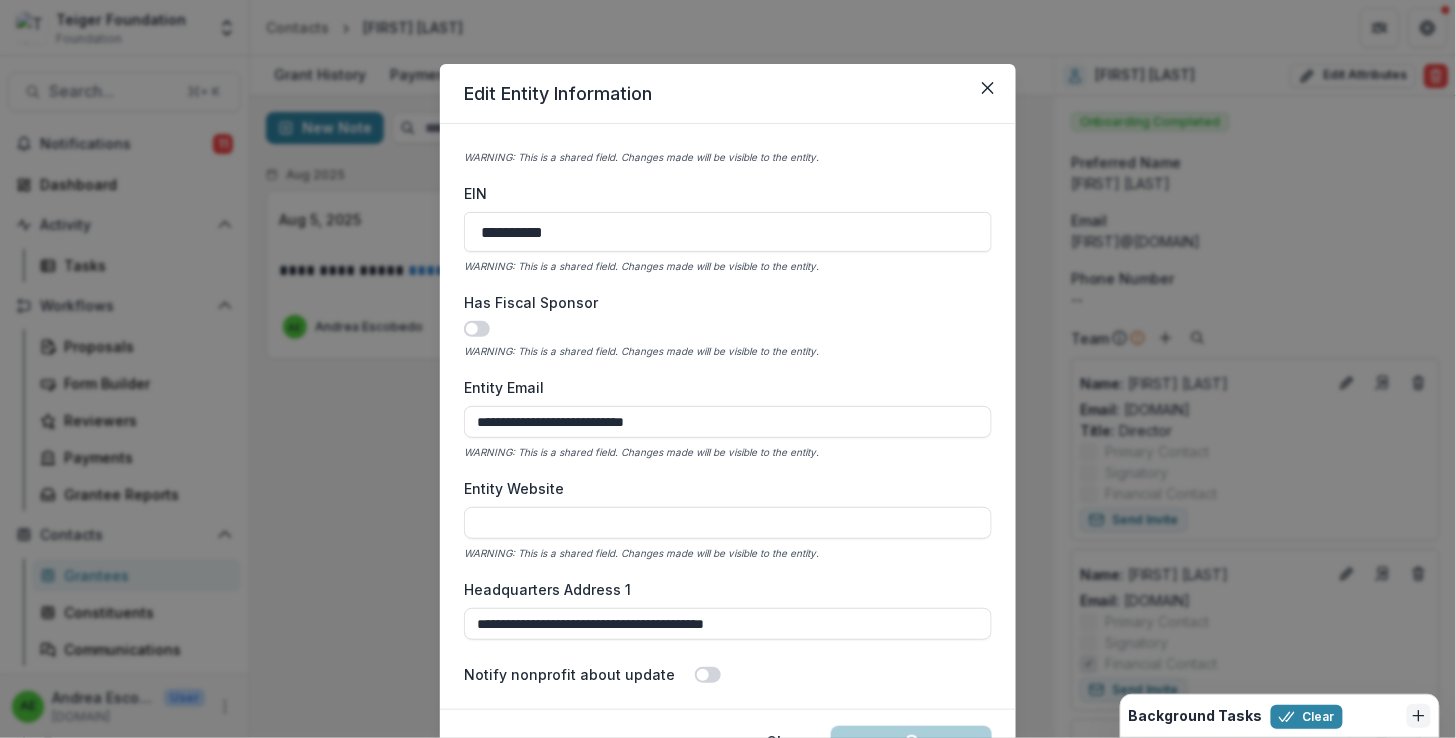 scroll, scrollTop: 19, scrollLeft: 0, axis: vertical 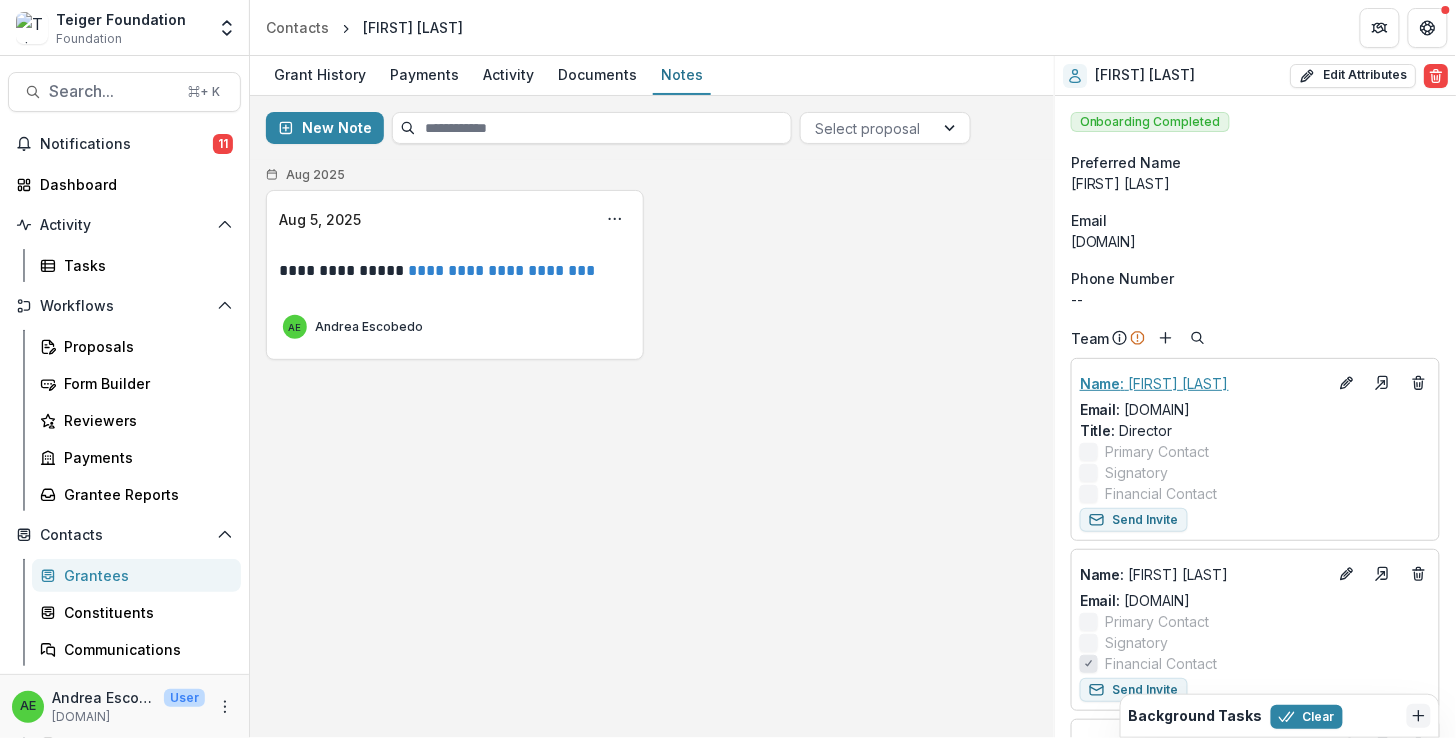 click on "Name :   Sohrab Mohebbi" at bounding box center [1203, 383] 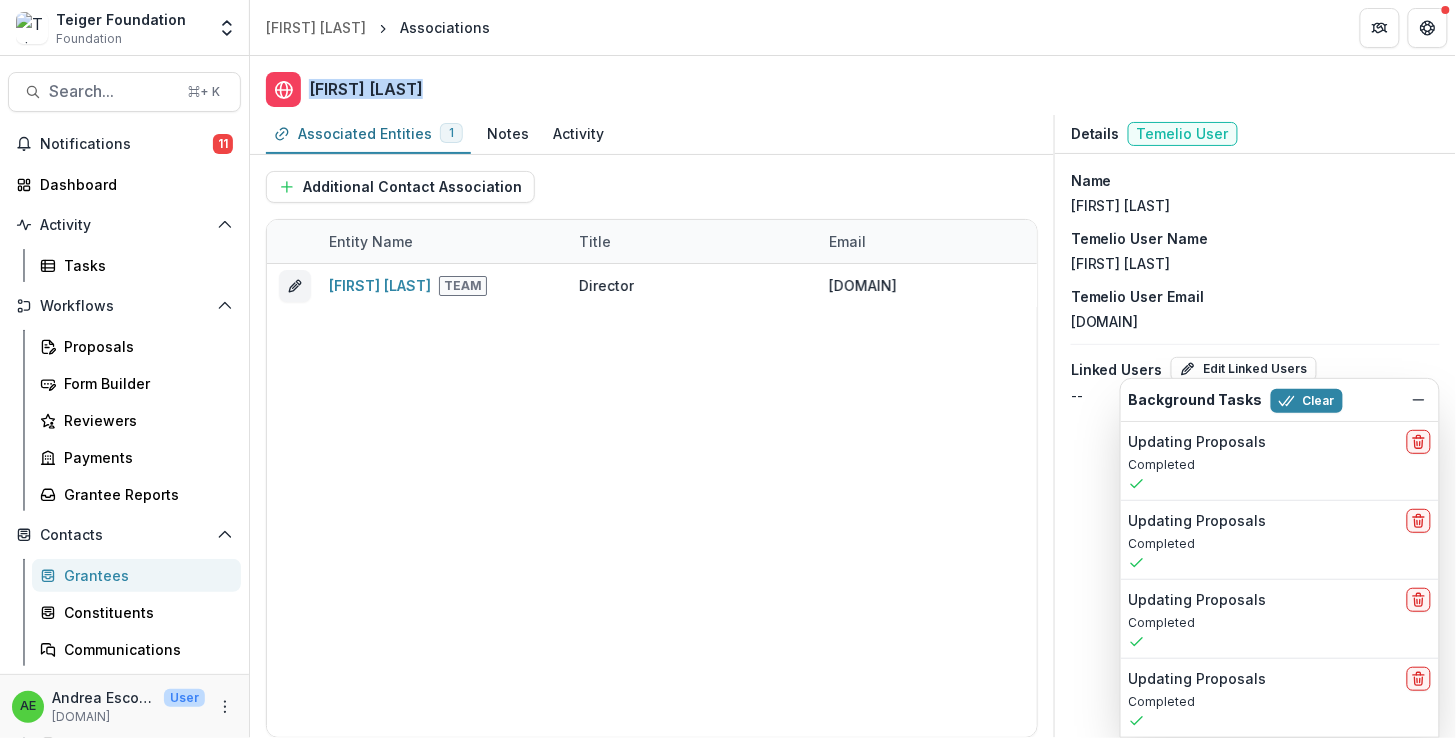 drag, startPoint x: 446, startPoint y: 88, endPoint x: 313, endPoint y: 90, distance: 133.01503 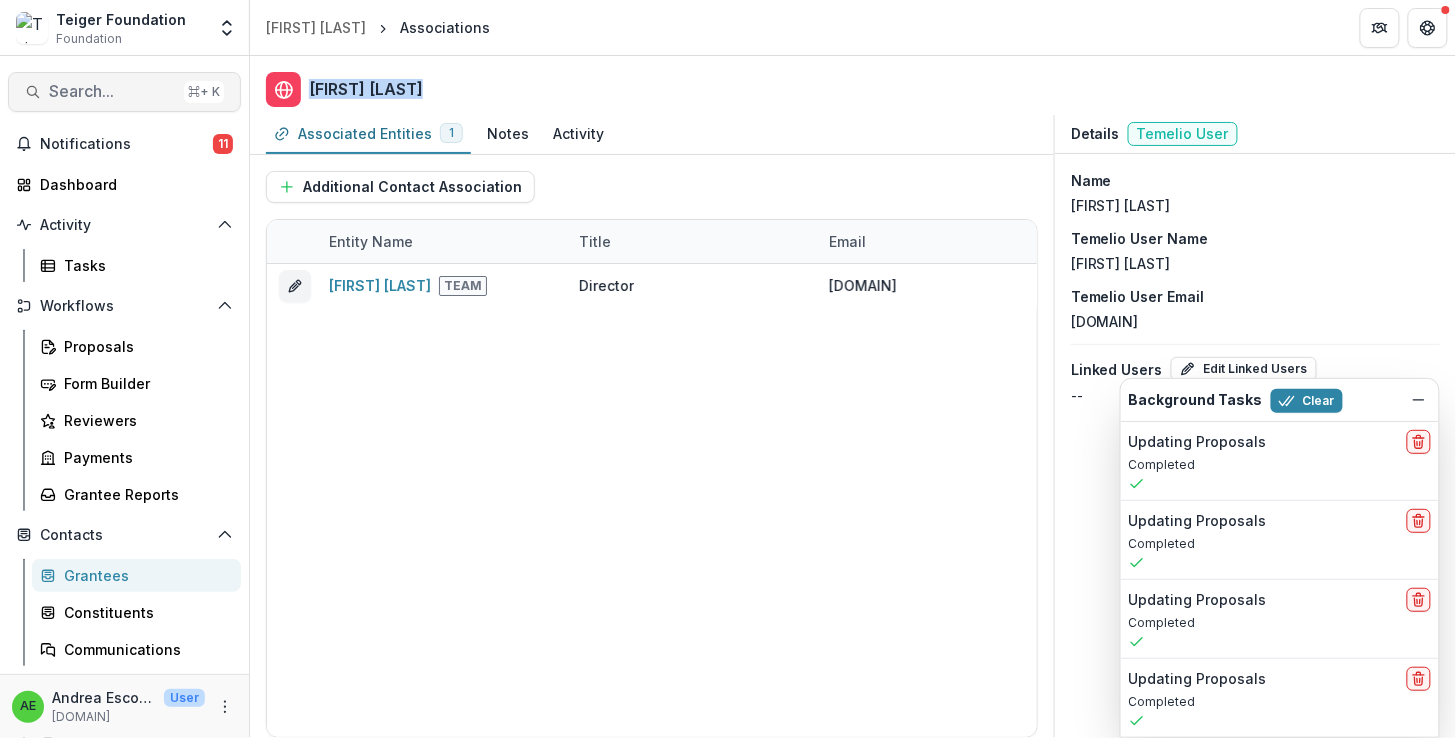 click on "Search..." at bounding box center [112, 91] 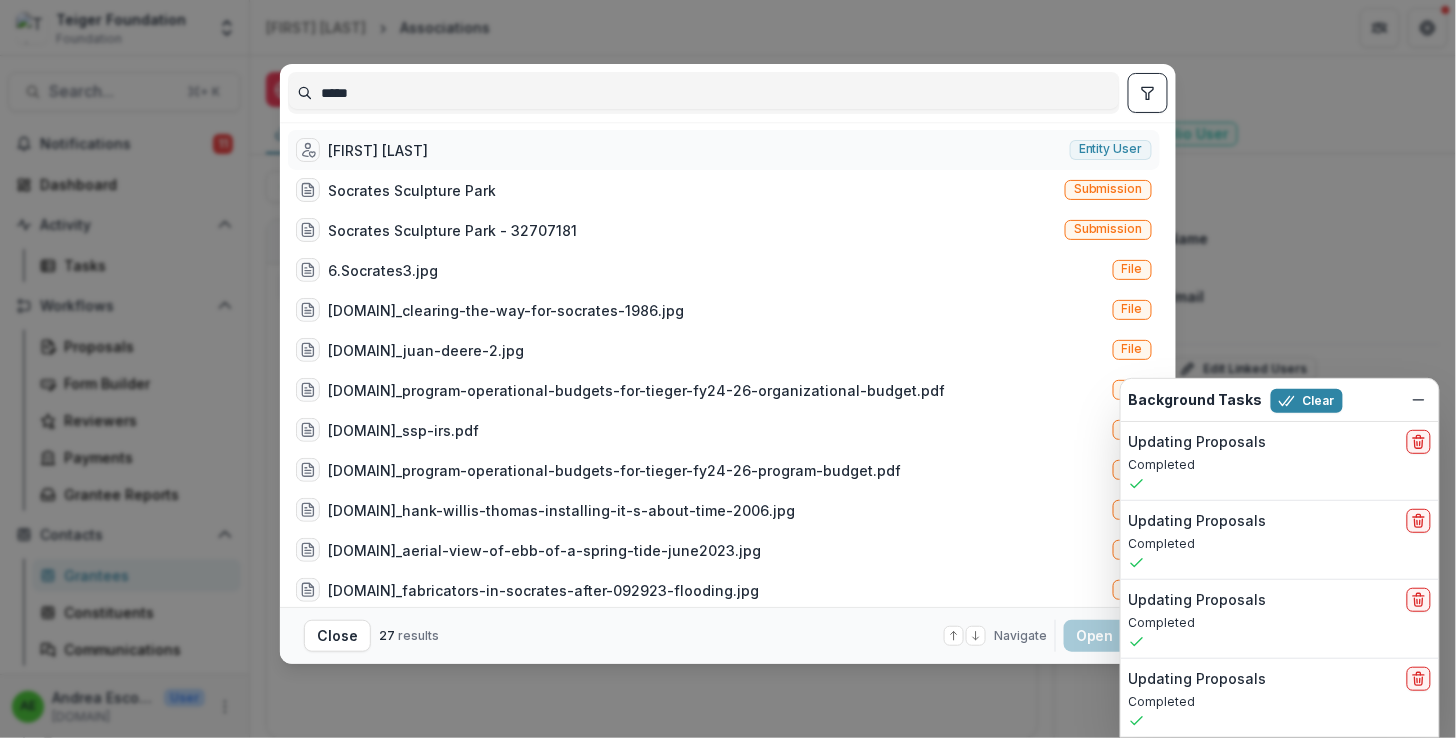 type on "*****" 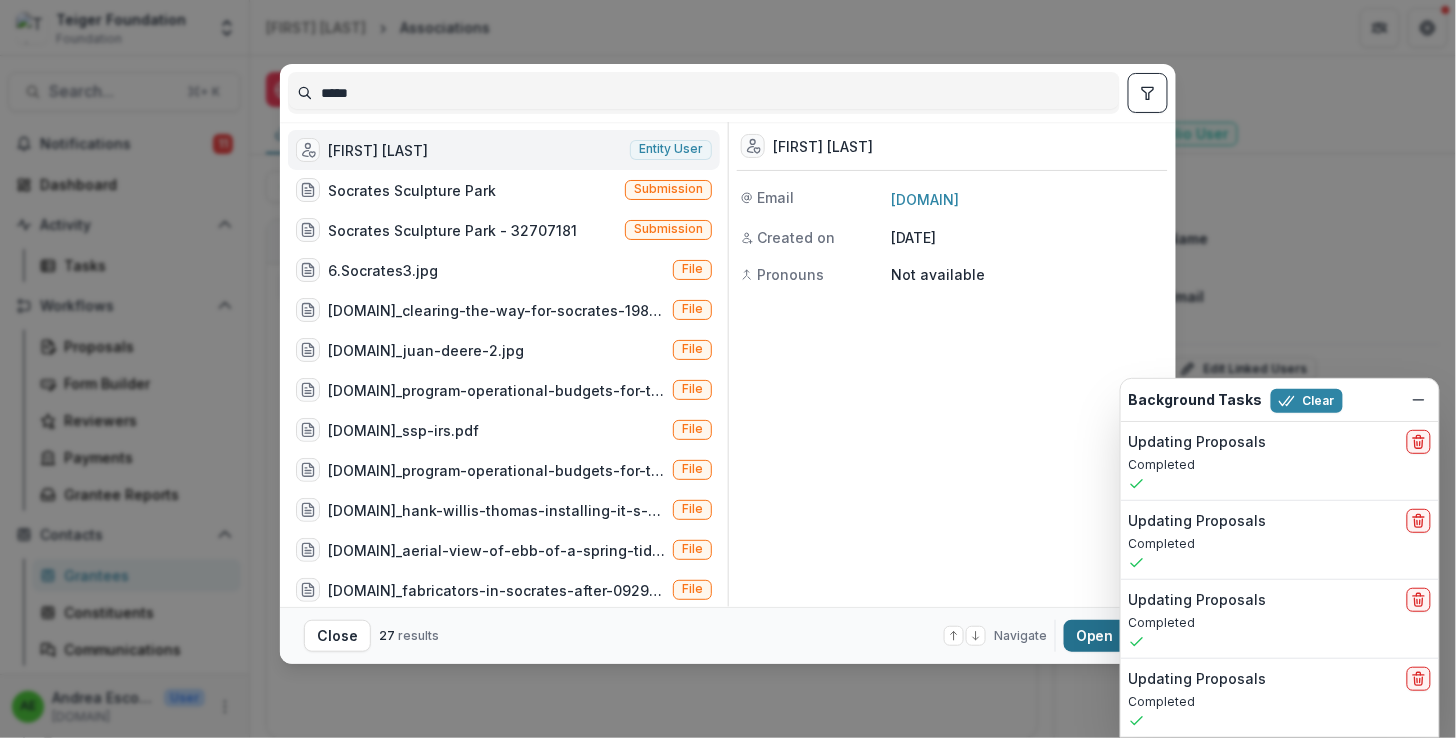click on "Open with enter key" at bounding box center [1108, 636] 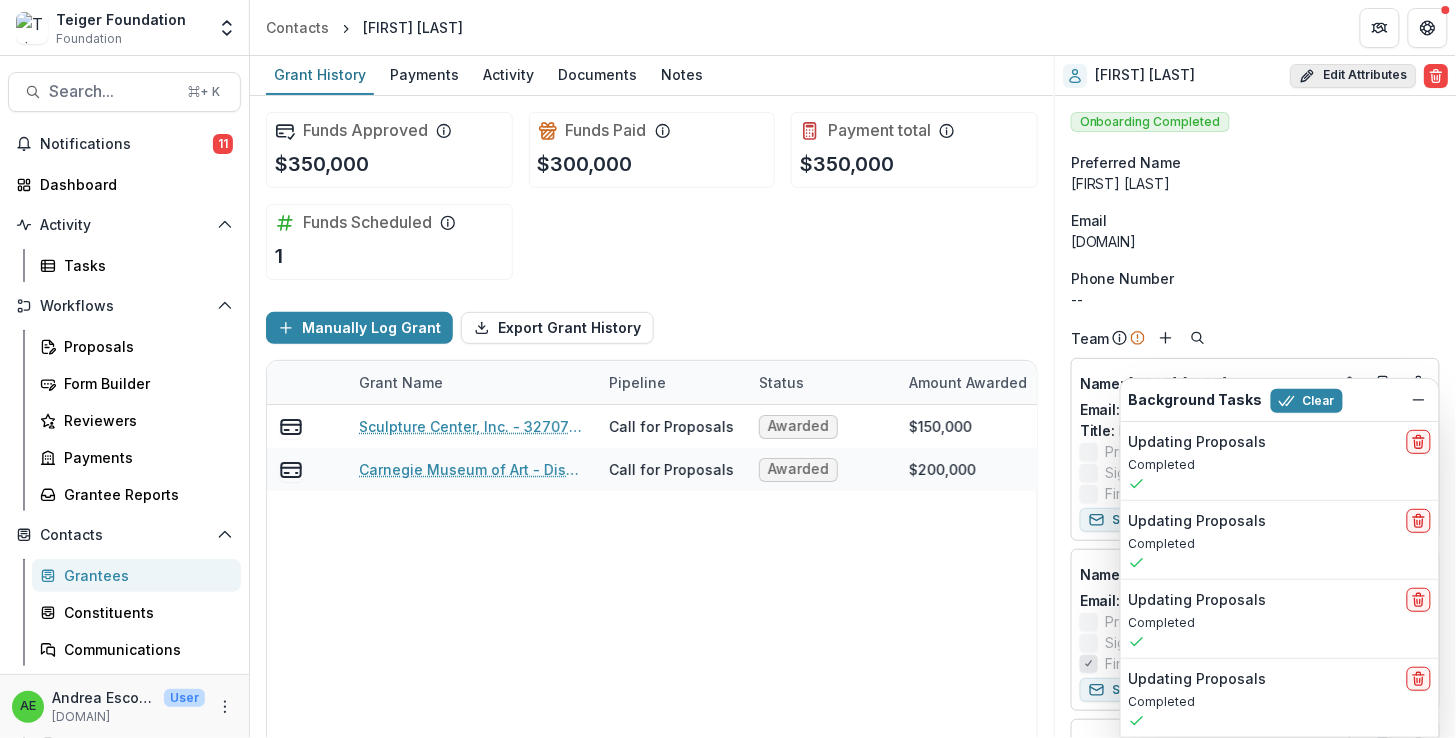 click on "Edit Attributes" at bounding box center (1353, 76) 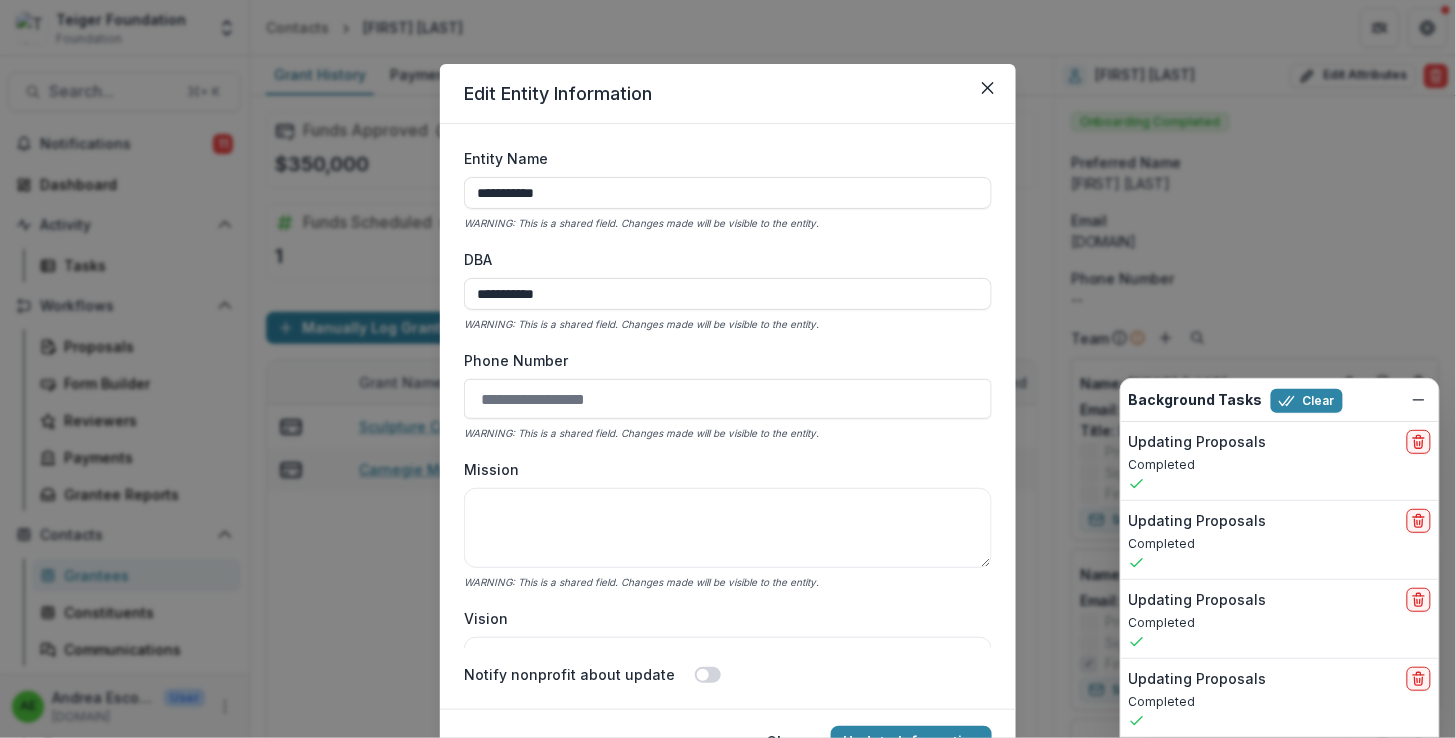 drag, startPoint x: 559, startPoint y: 186, endPoint x: 415, endPoint y: 199, distance: 144.58562 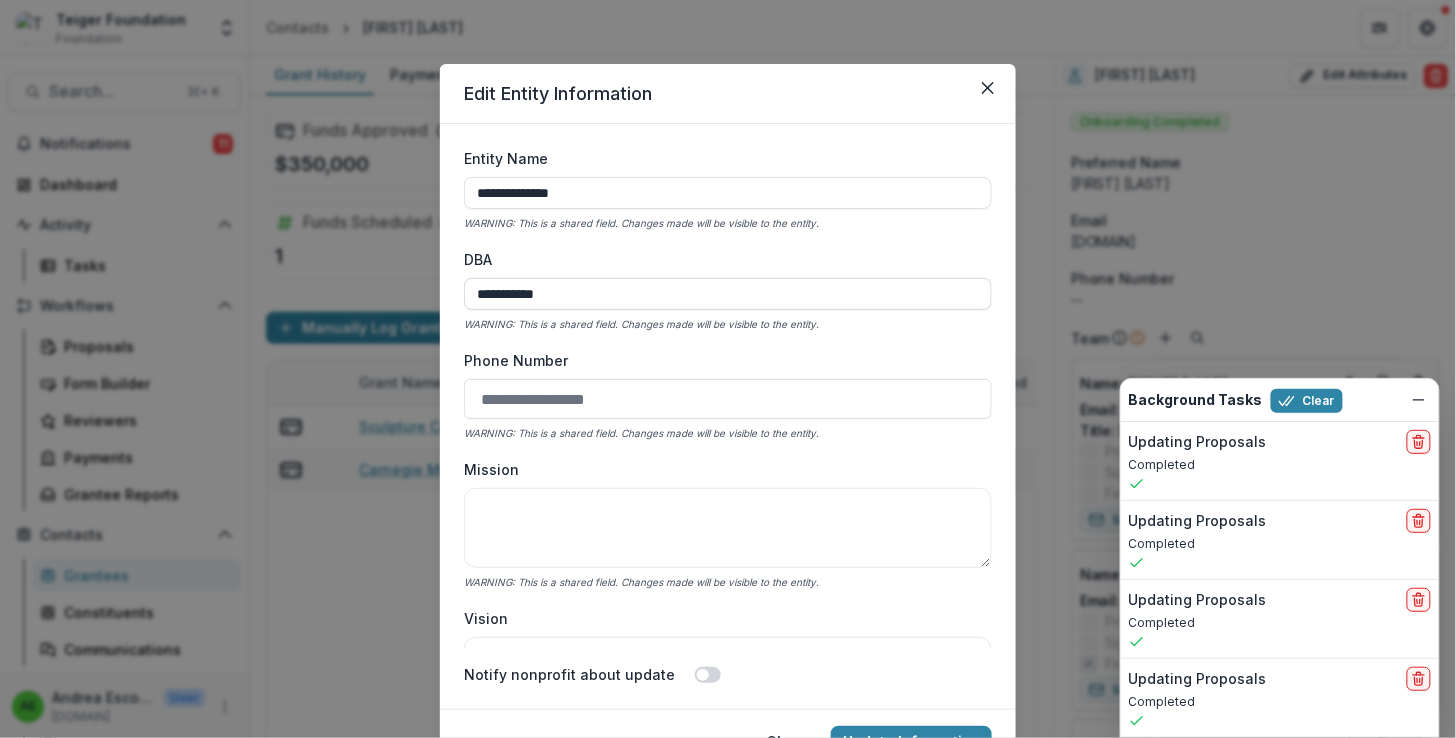 type on "**********" 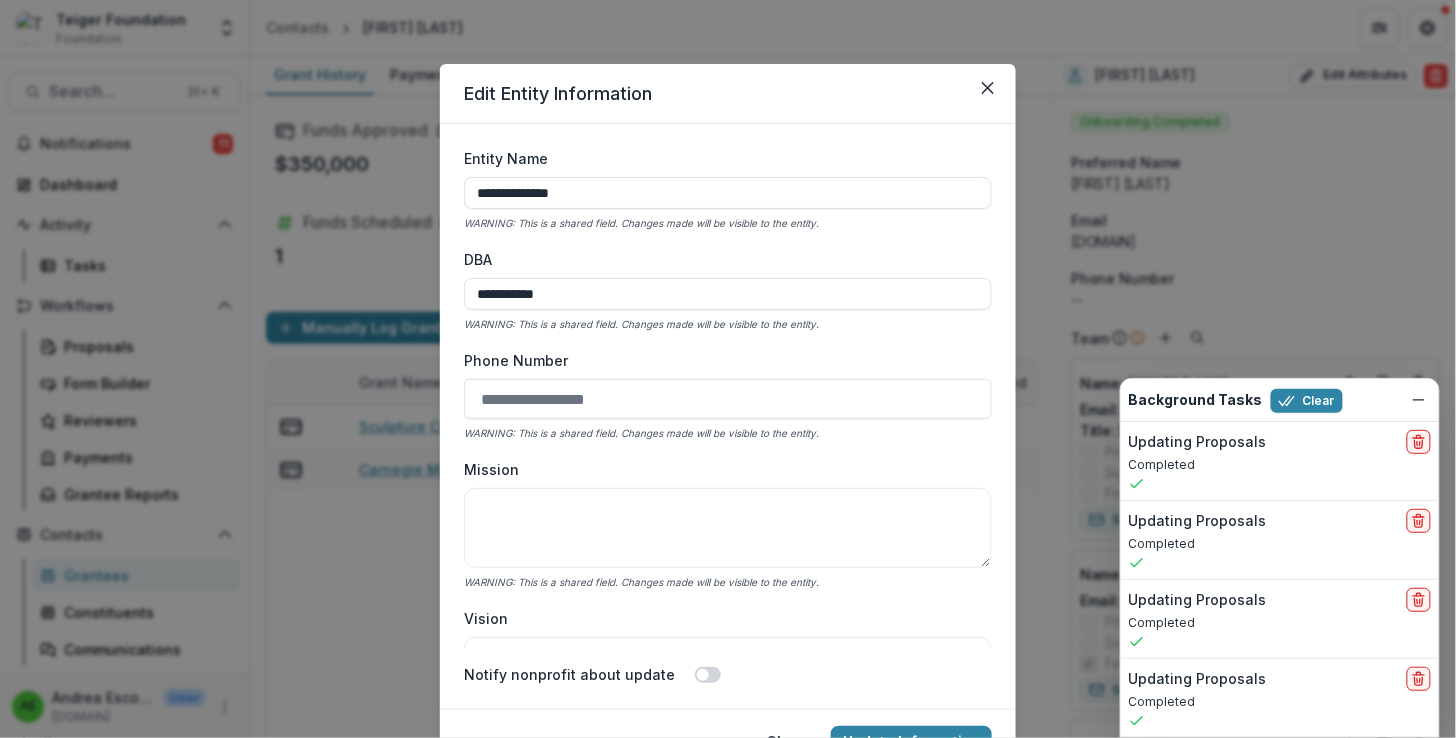 drag, startPoint x: 572, startPoint y: 298, endPoint x: 423, endPoint y: 285, distance: 149.56604 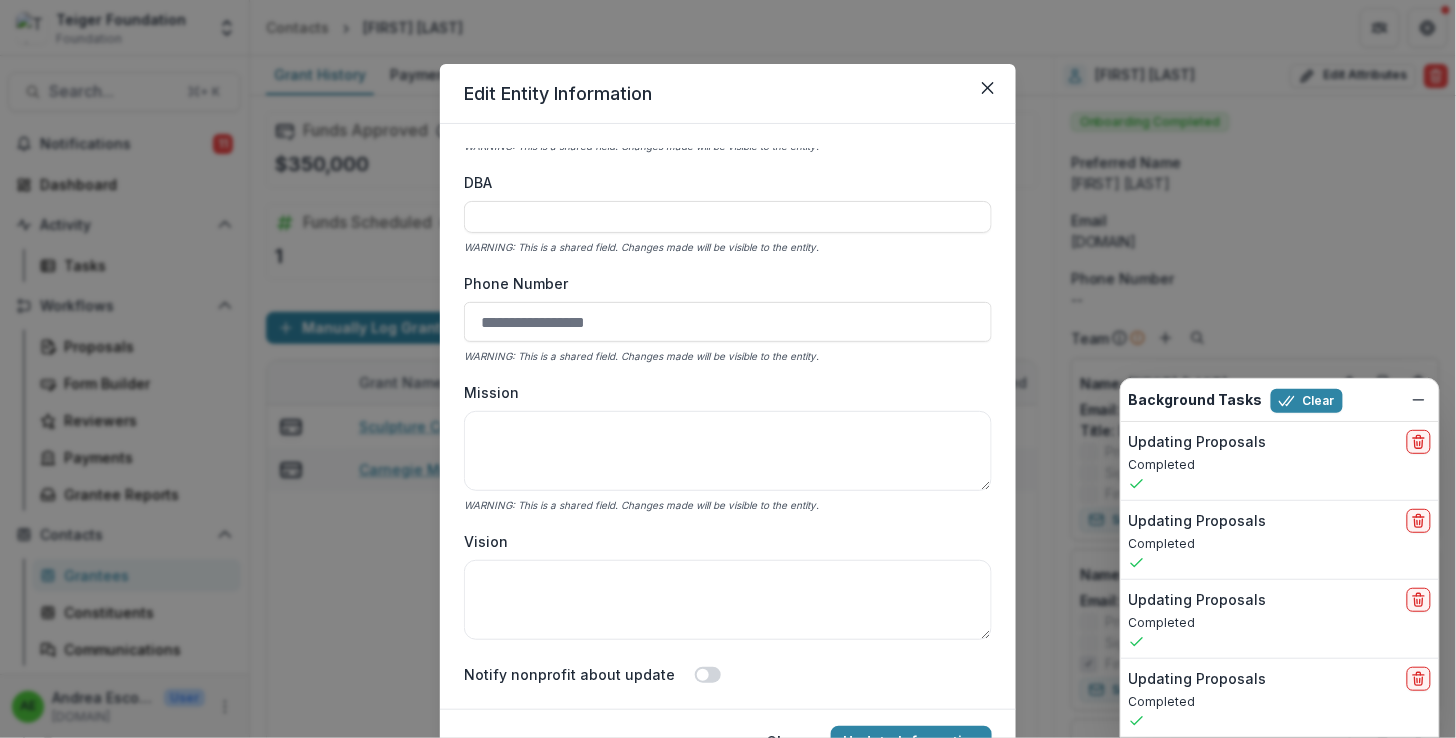 scroll, scrollTop: 84, scrollLeft: 0, axis: vertical 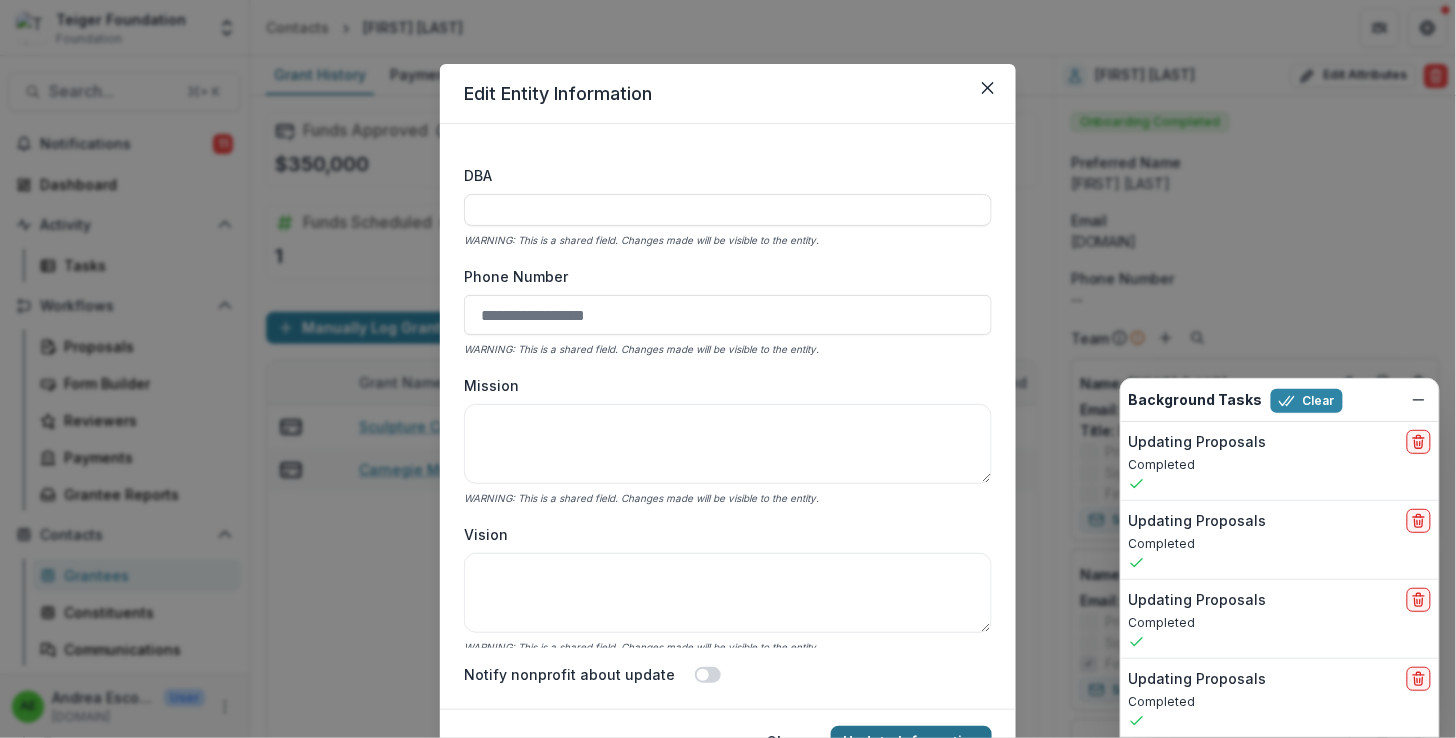 type 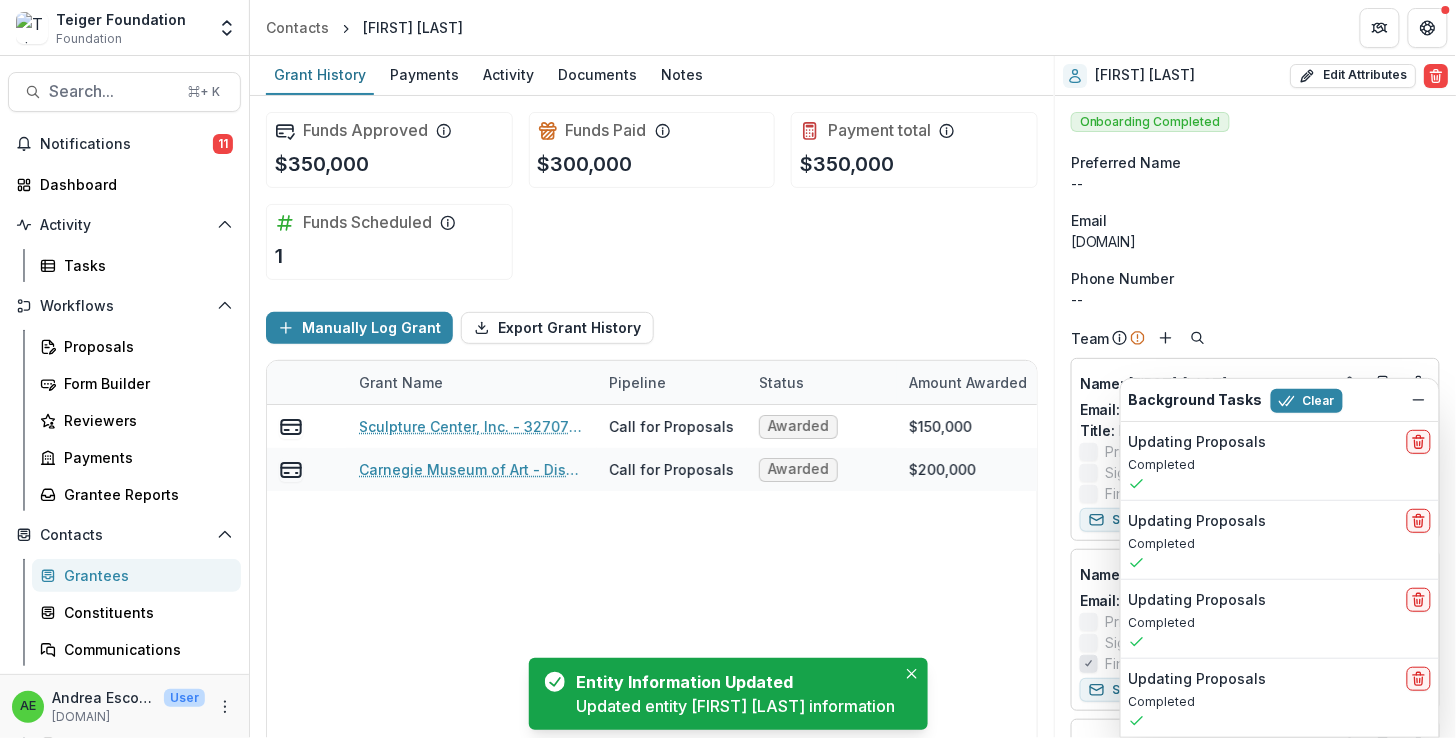 click on "--" at bounding box center (1255, 183) 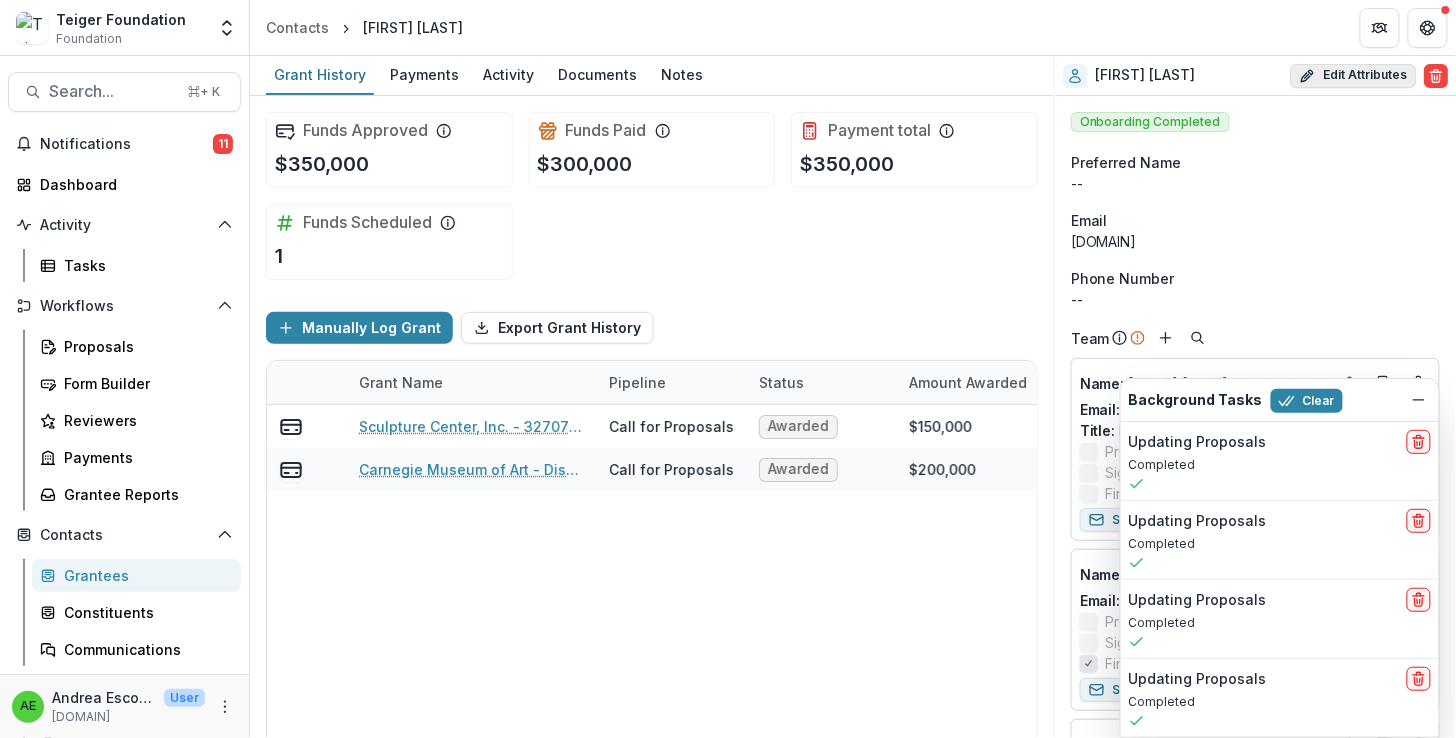 click on "Edit Attributes" at bounding box center (1353, 76) 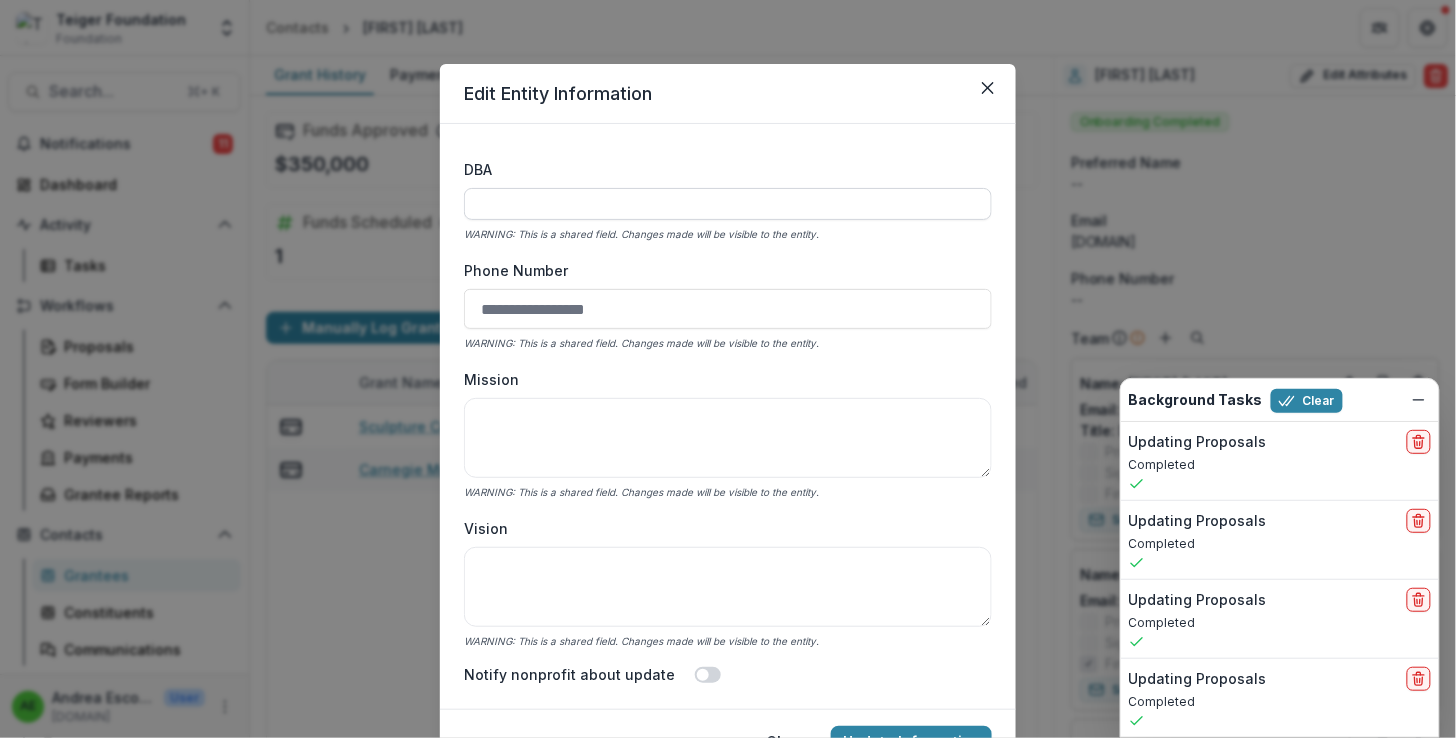 scroll, scrollTop: 0, scrollLeft: 0, axis: both 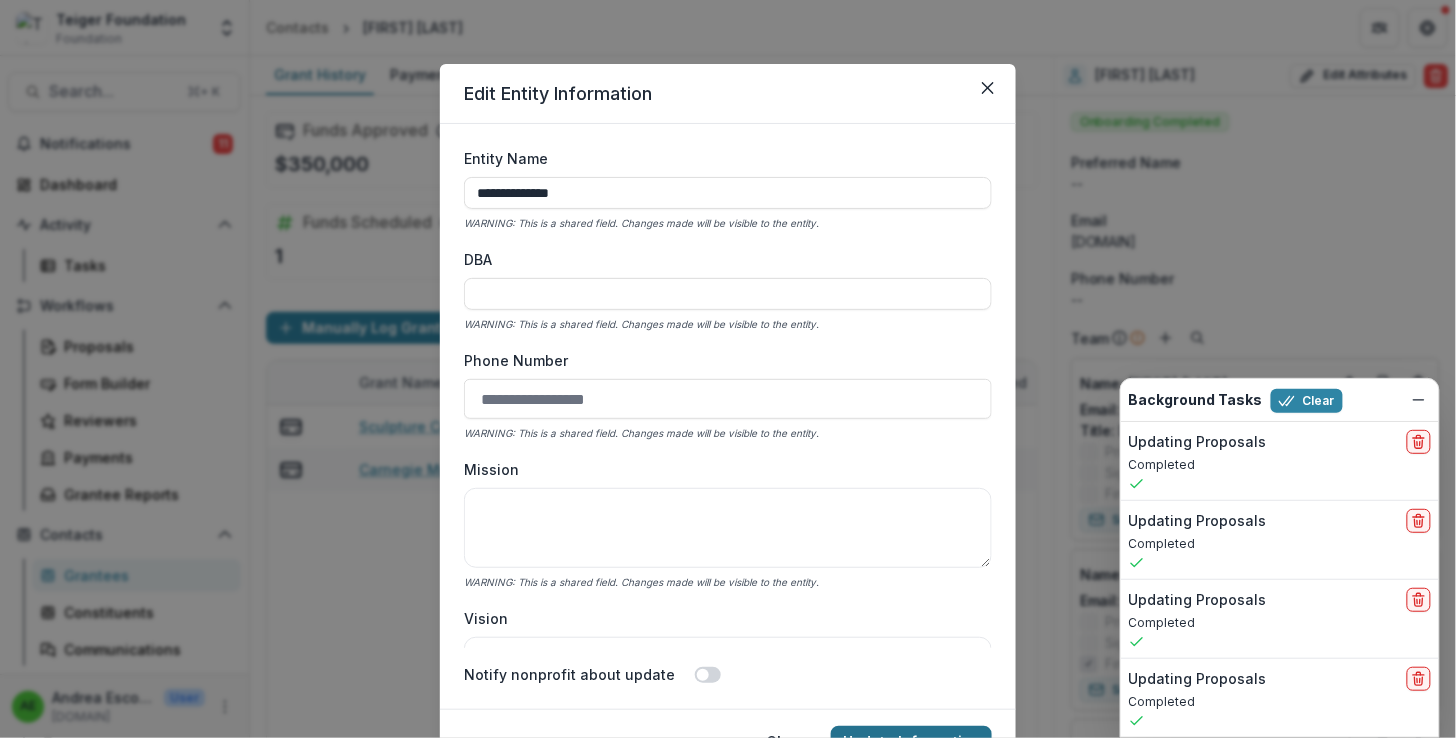 click on "Update Information" at bounding box center (911, 742) 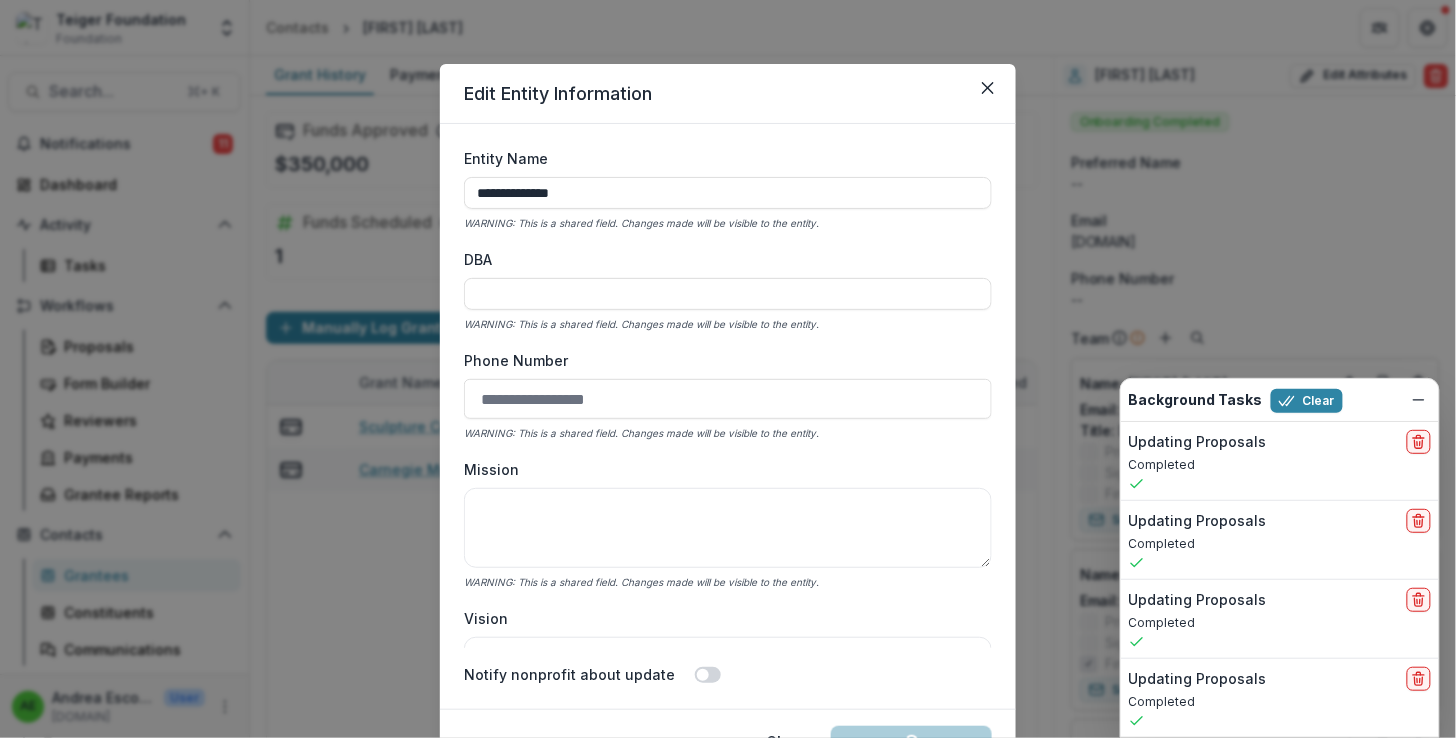 scroll, scrollTop: 19, scrollLeft: 0, axis: vertical 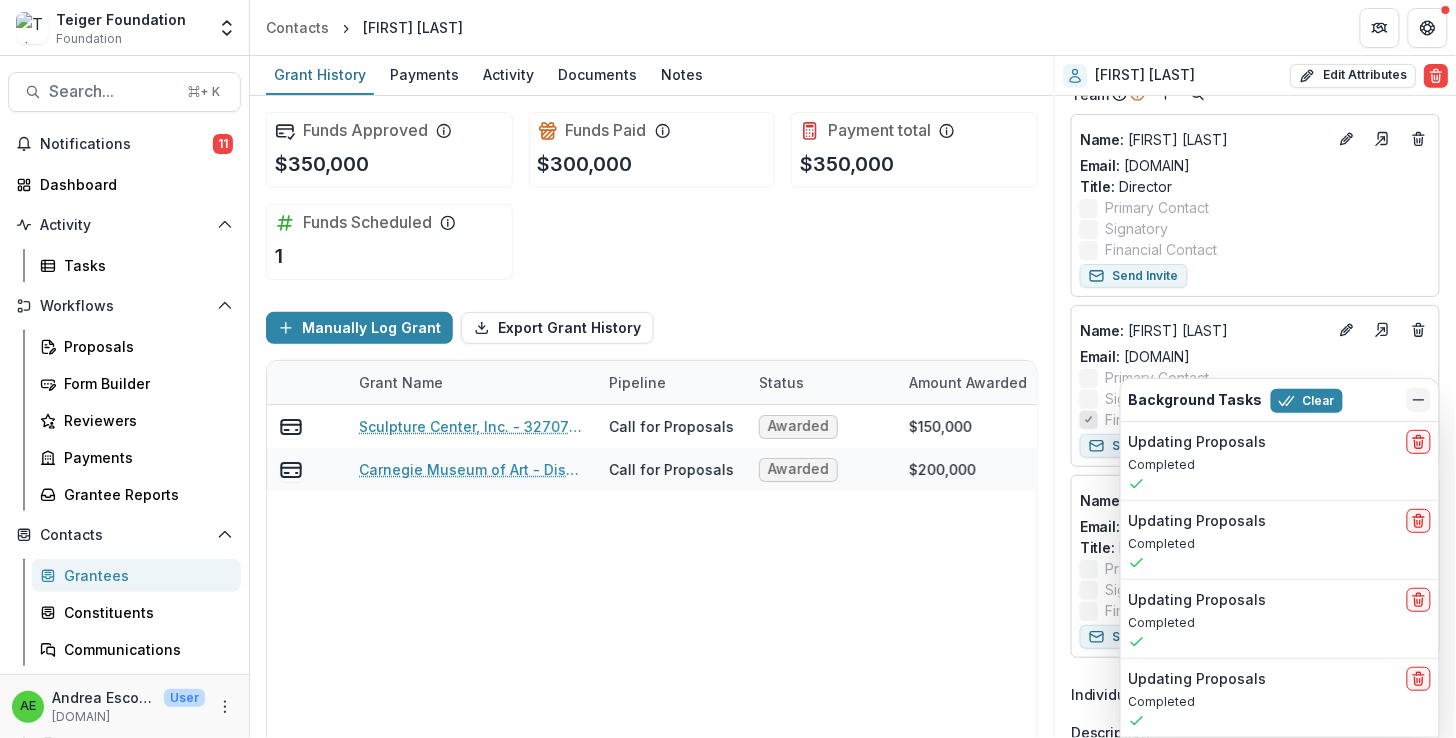 click 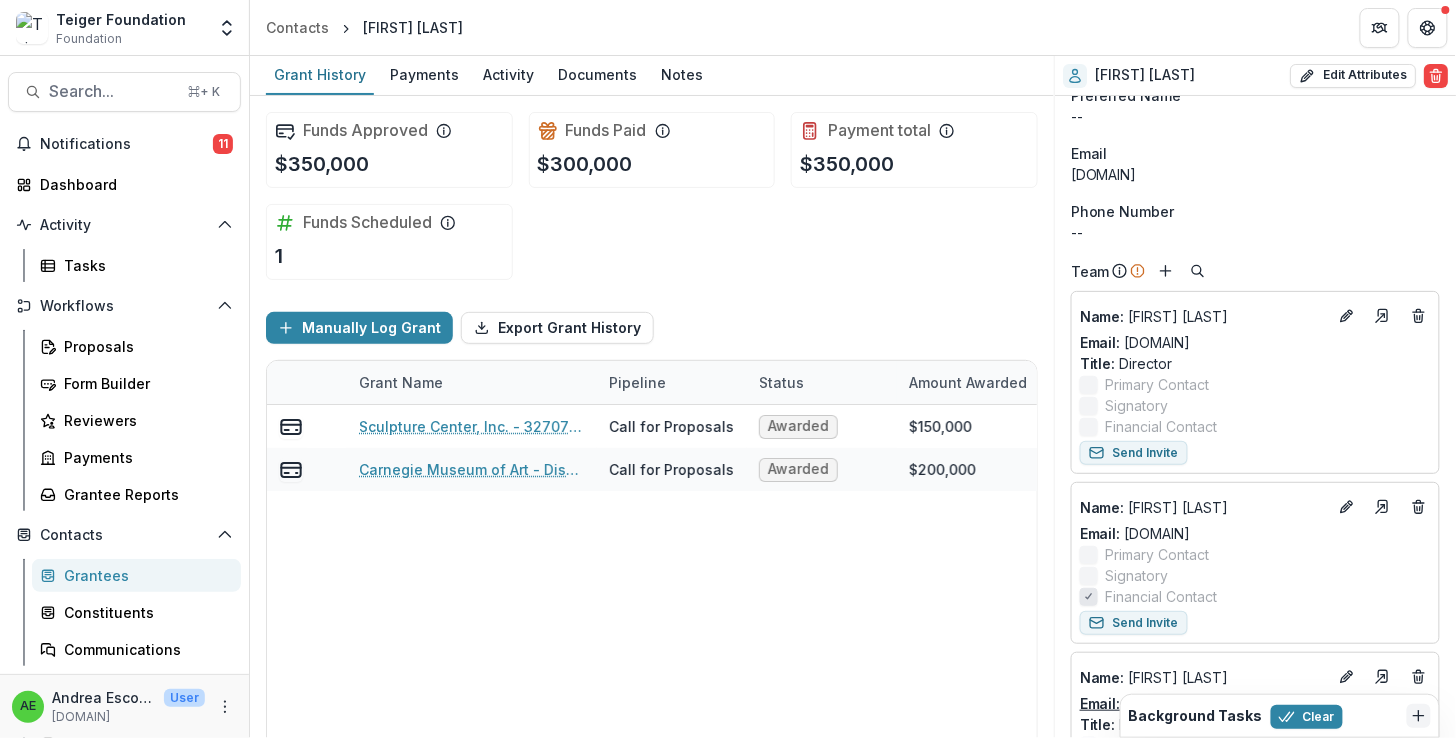scroll, scrollTop: 0, scrollLeft: 0, axis: both 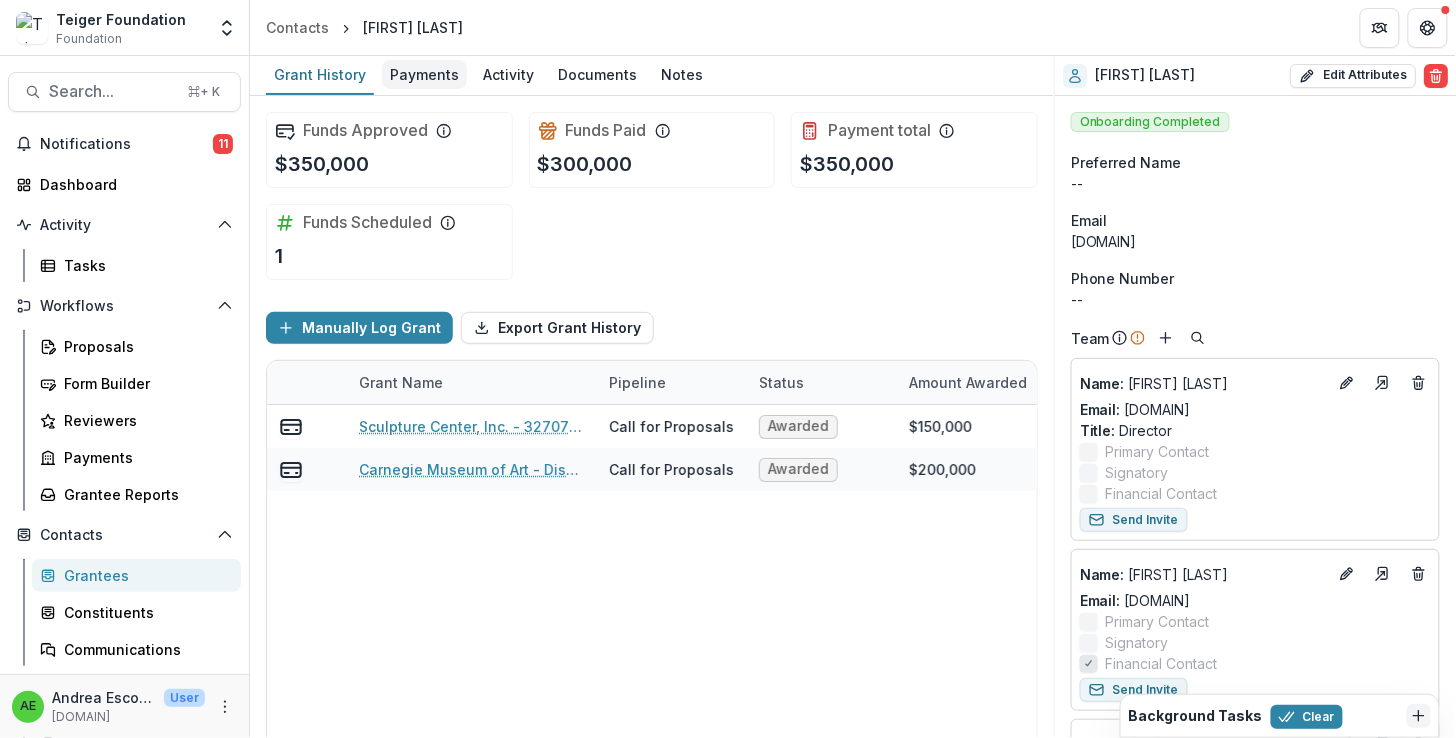 click on "Payments" at bounding box center [424, 74] 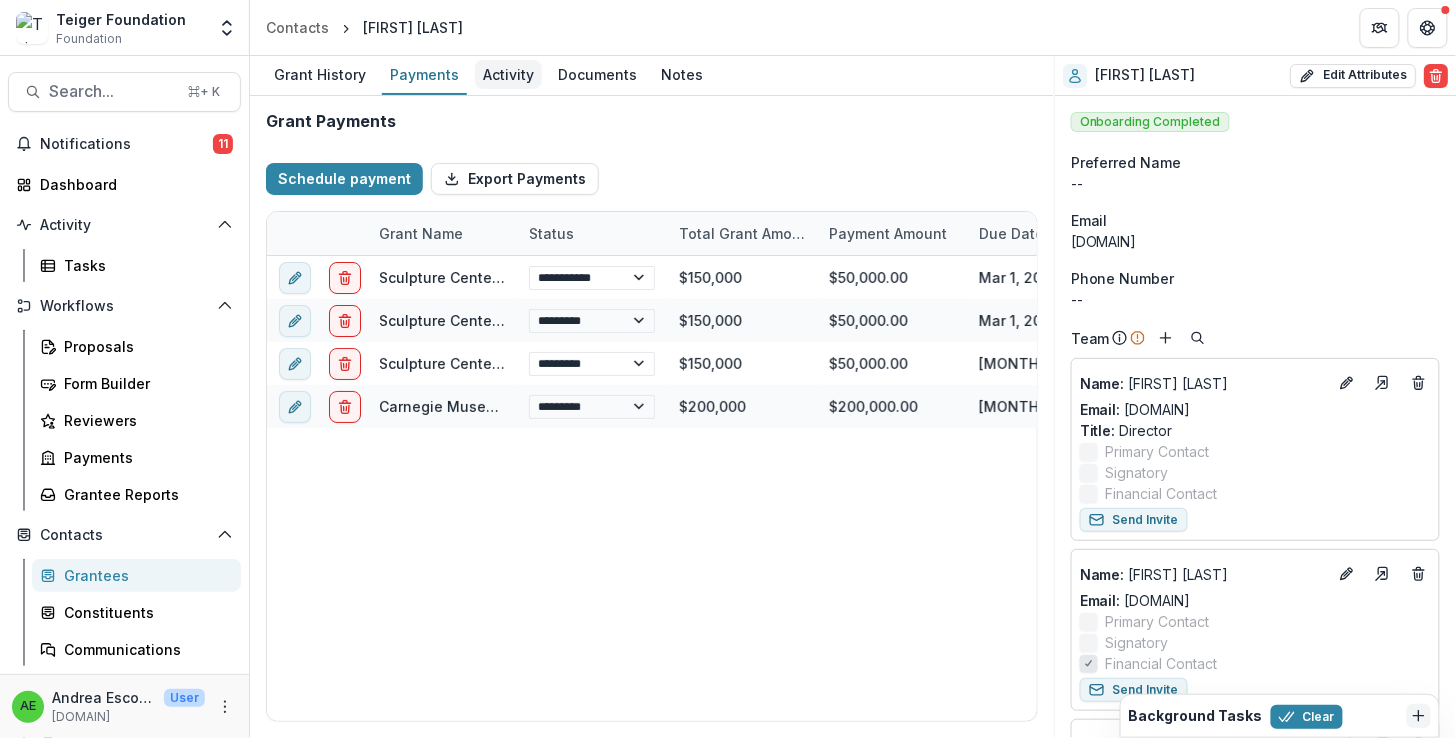 select on "****" 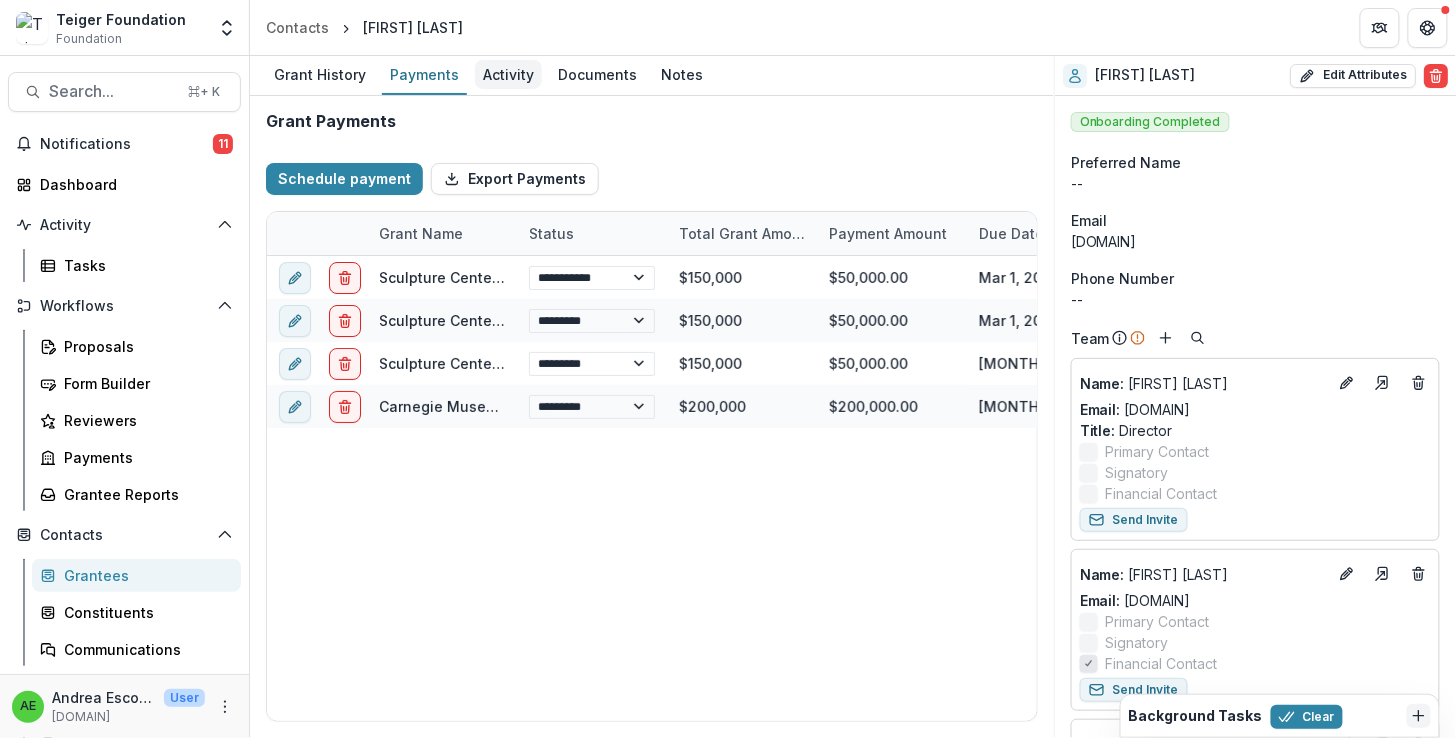 click on "Activity" at bounding box center (508, 74) 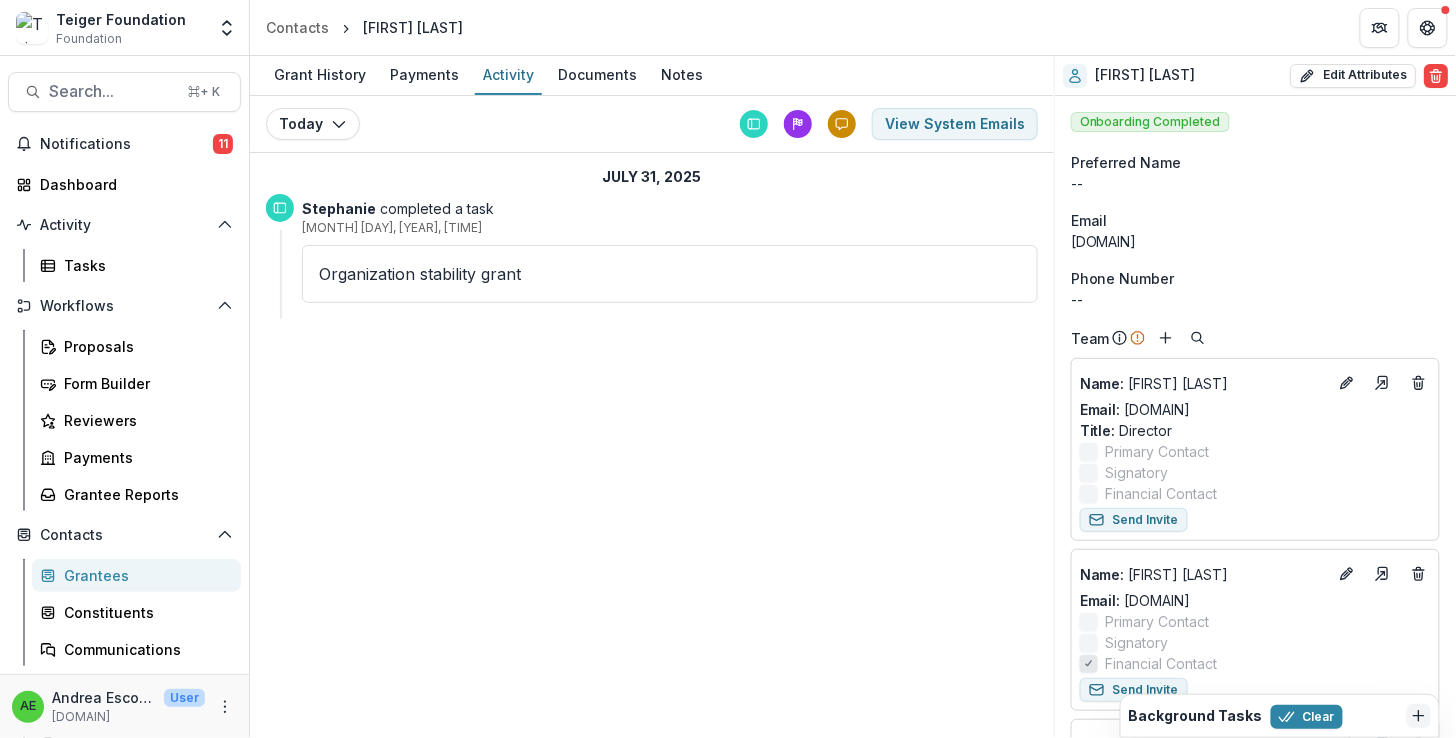 click on "Organization stability grant" at bounding box center (670, 274) 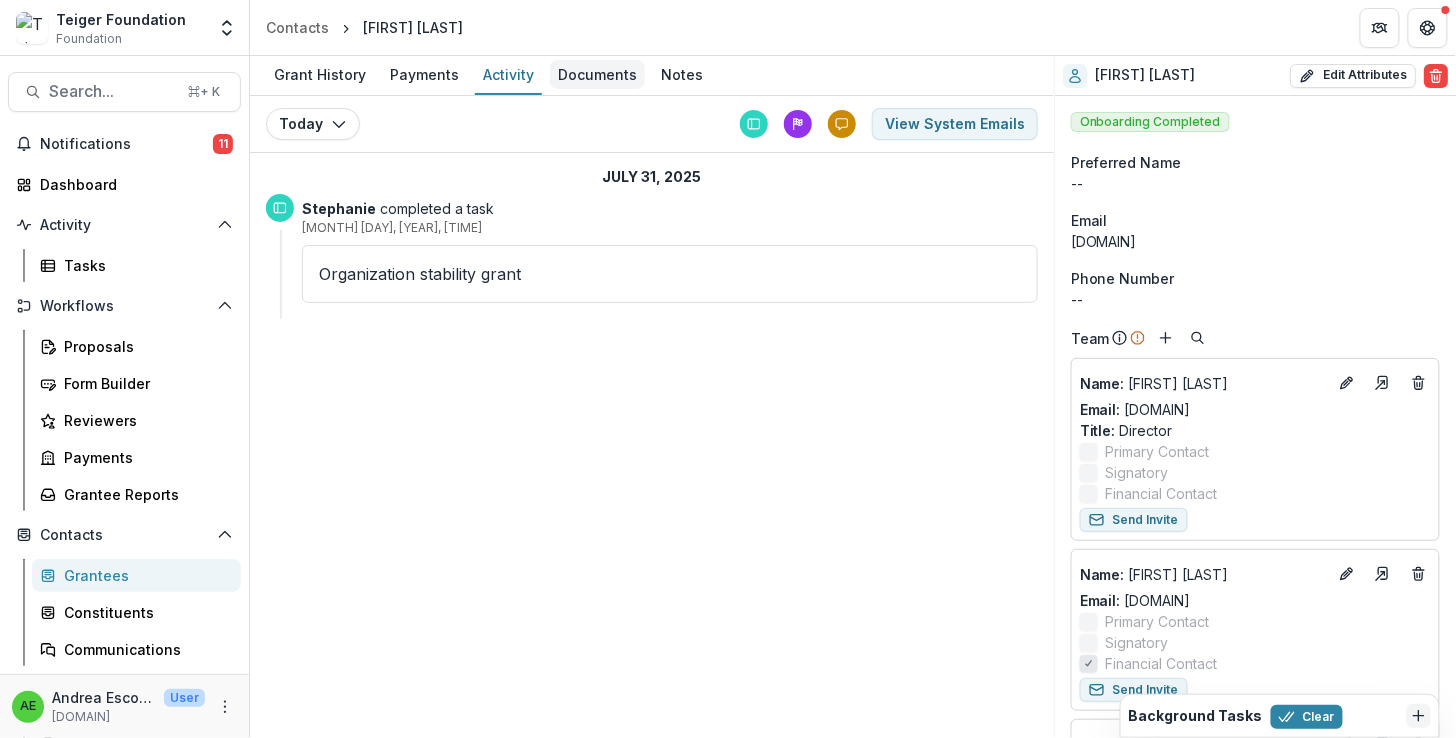 click on "Documents" at bounding box center (597, 74) 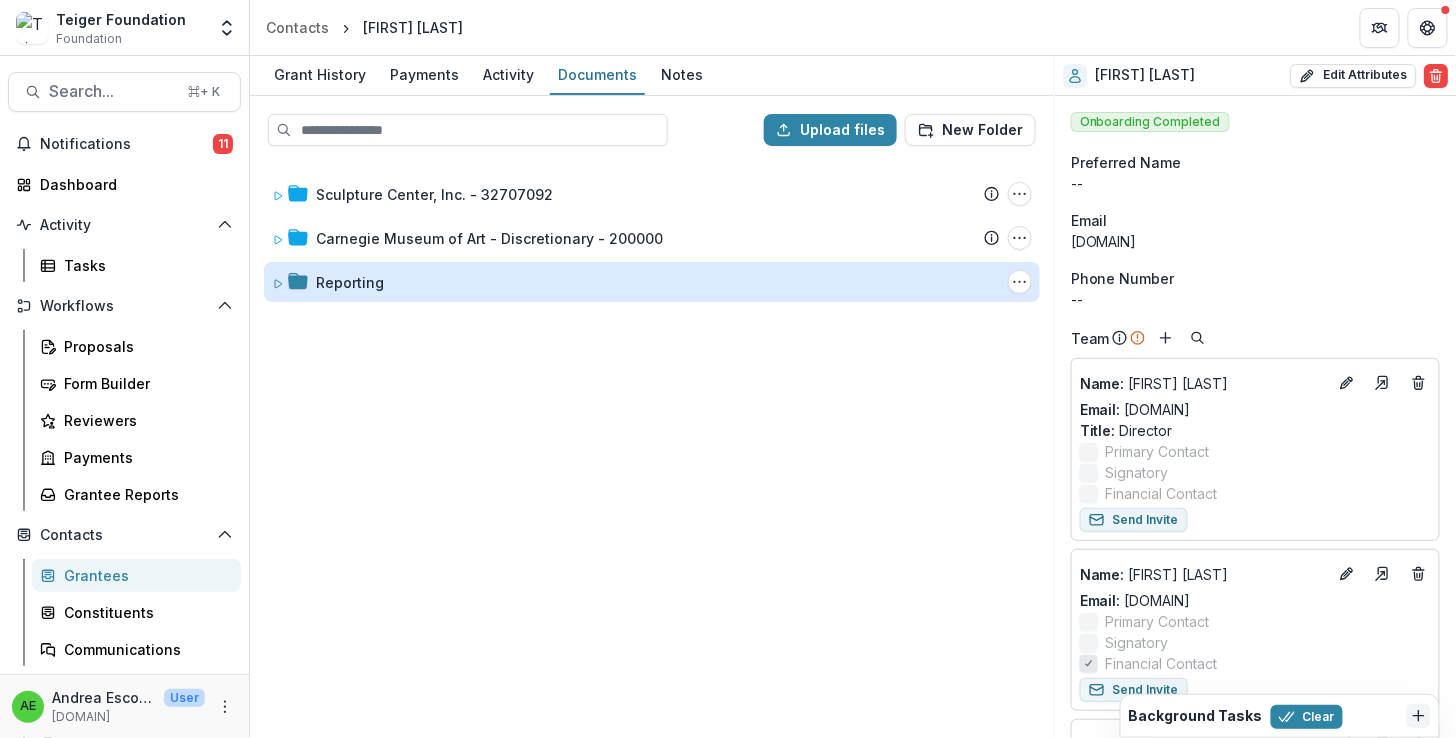 click on "Reporting" at bounding box center (350, 282) 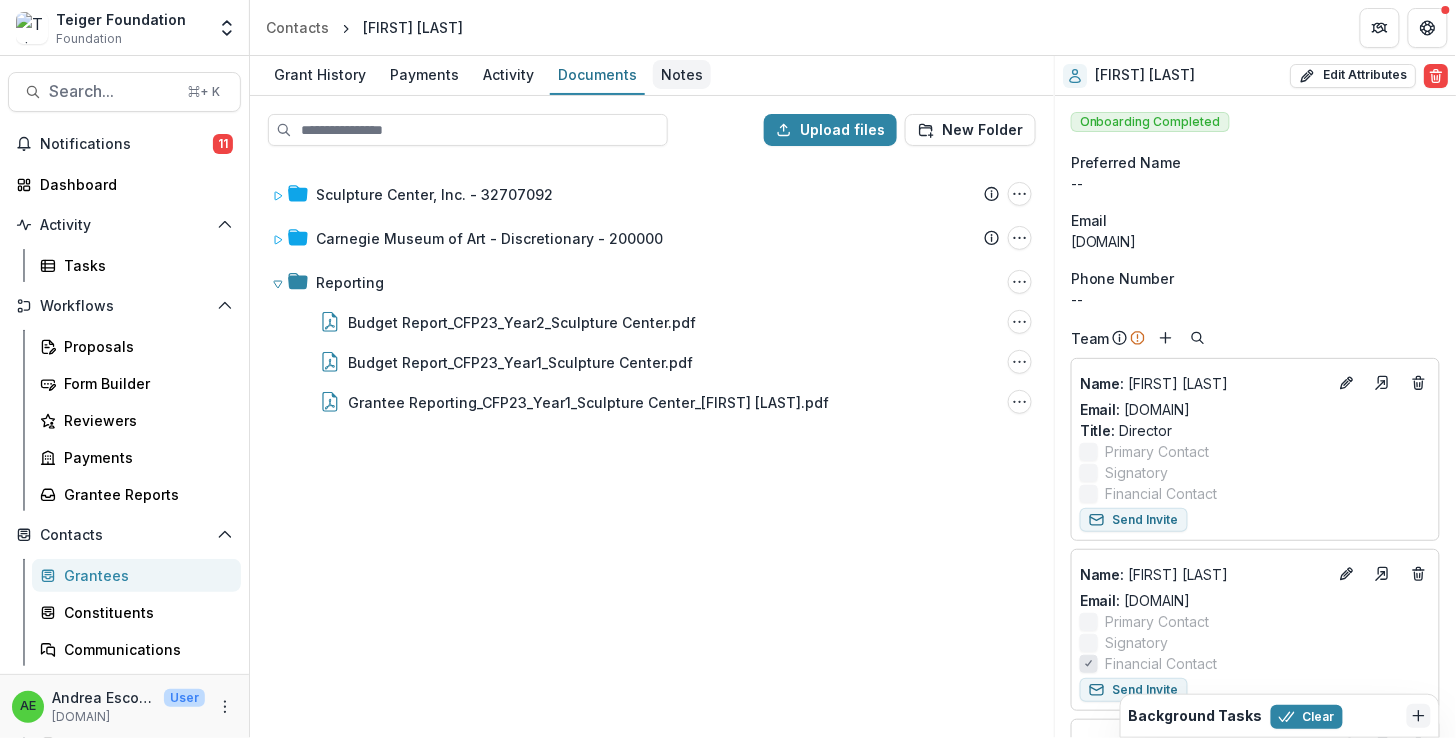 click on "Notes" at bounding box center (682, 75) 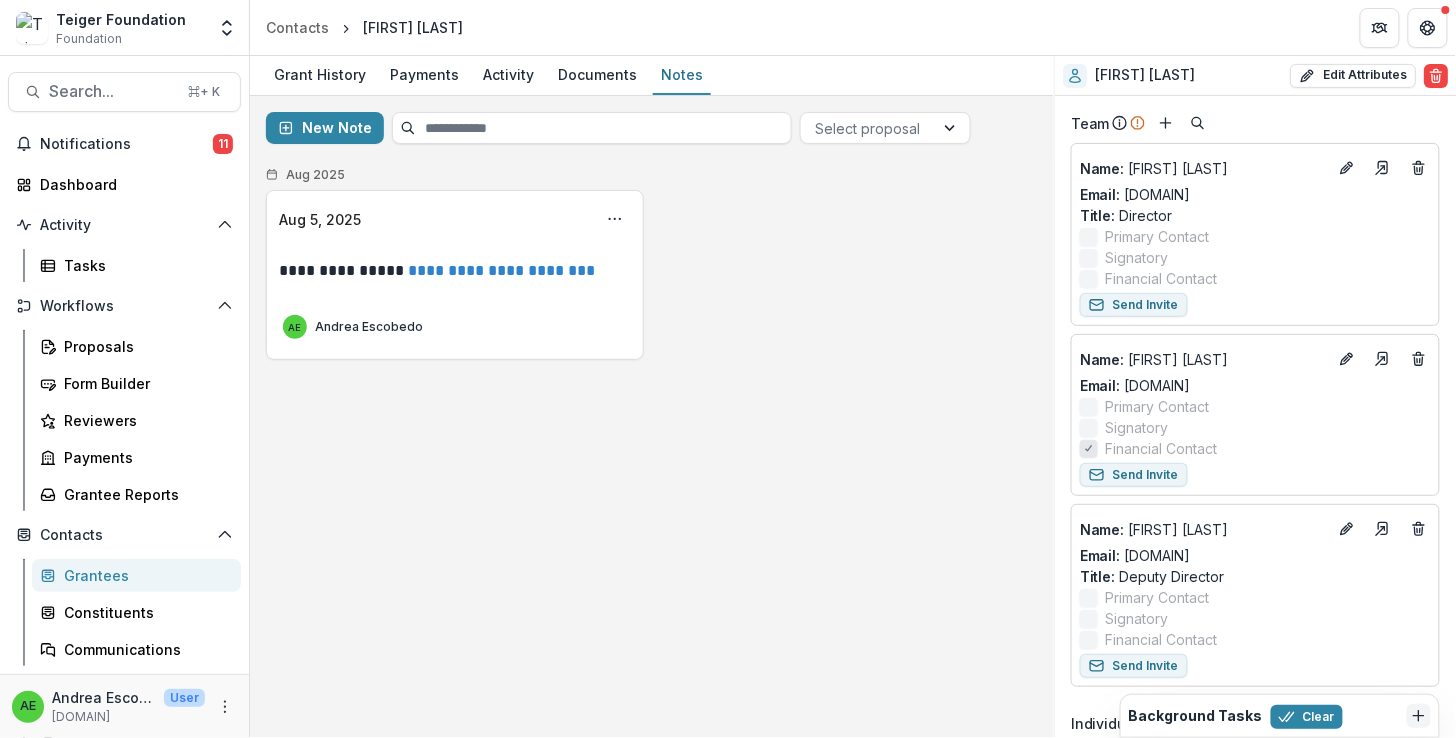 scroll, scrollTop: 0, scrollLeft: 0, axis: both 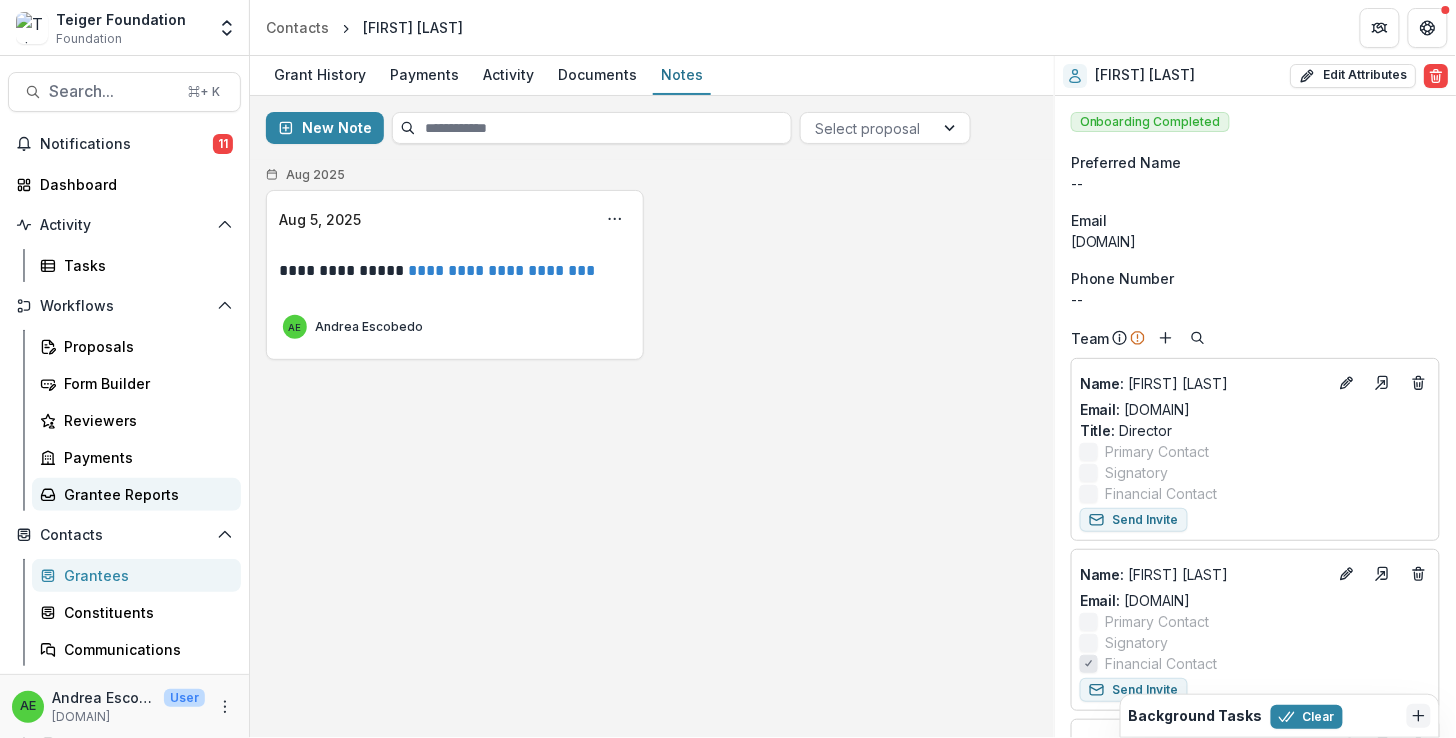 click on "Grantee Reports" at bounding box center [144, 494] 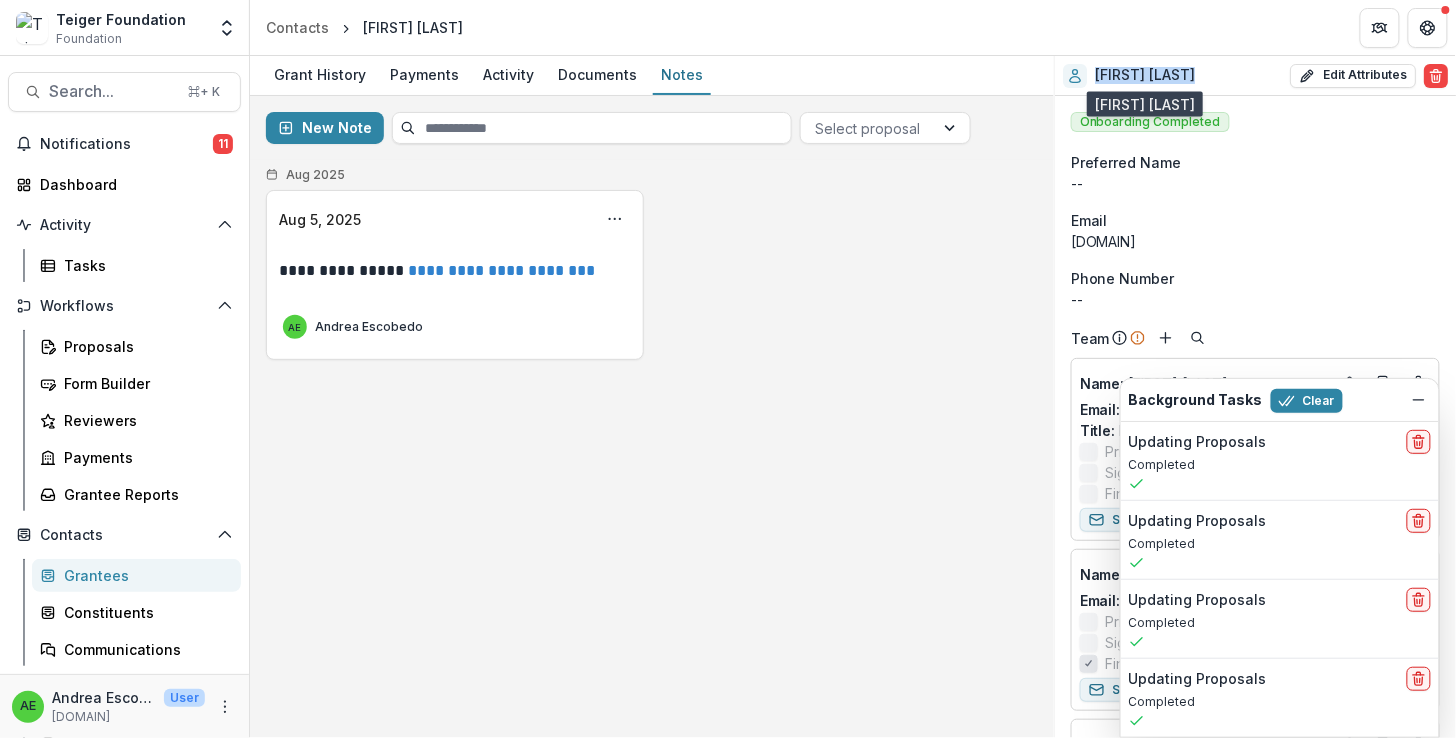 drag, startPoint x: 1219, startPoint y: 78, endPoint x: 1097, endPoint y: 77, distance: 122.0041 